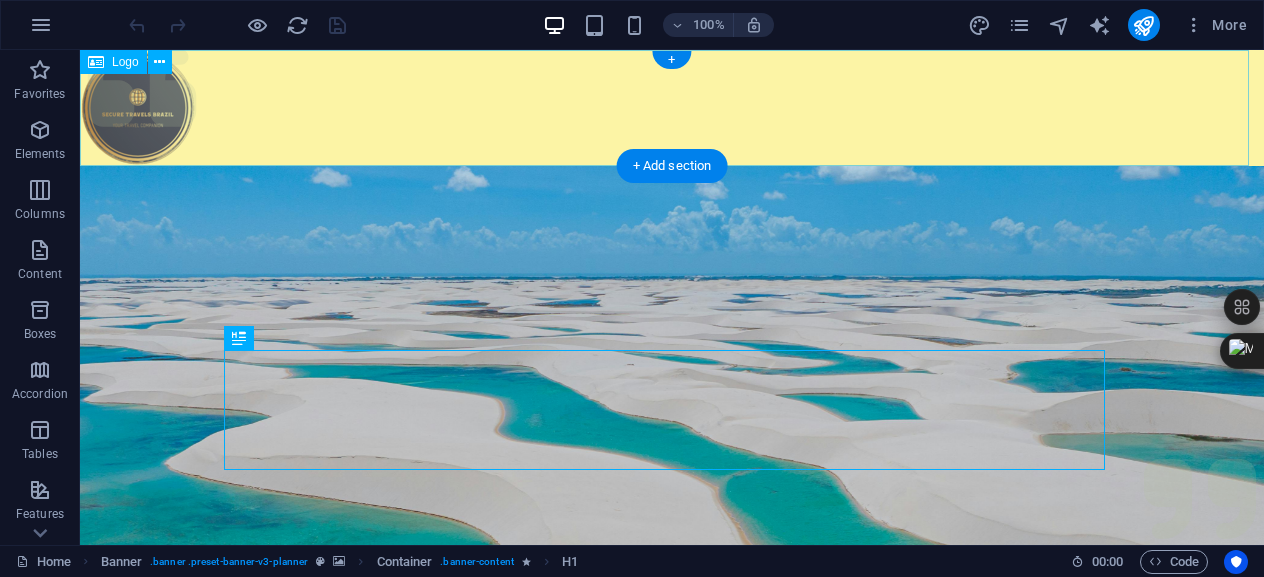 scroll, scrollTop: 0, scrollLeft: 0, axis: both 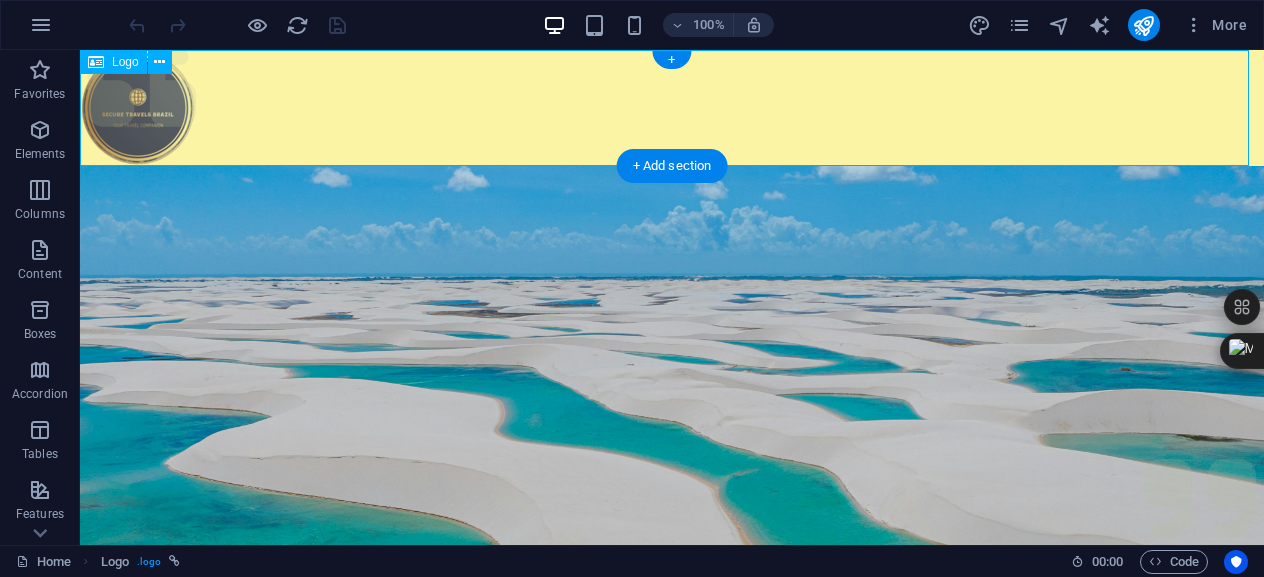 click at bounding box center [672, 108] 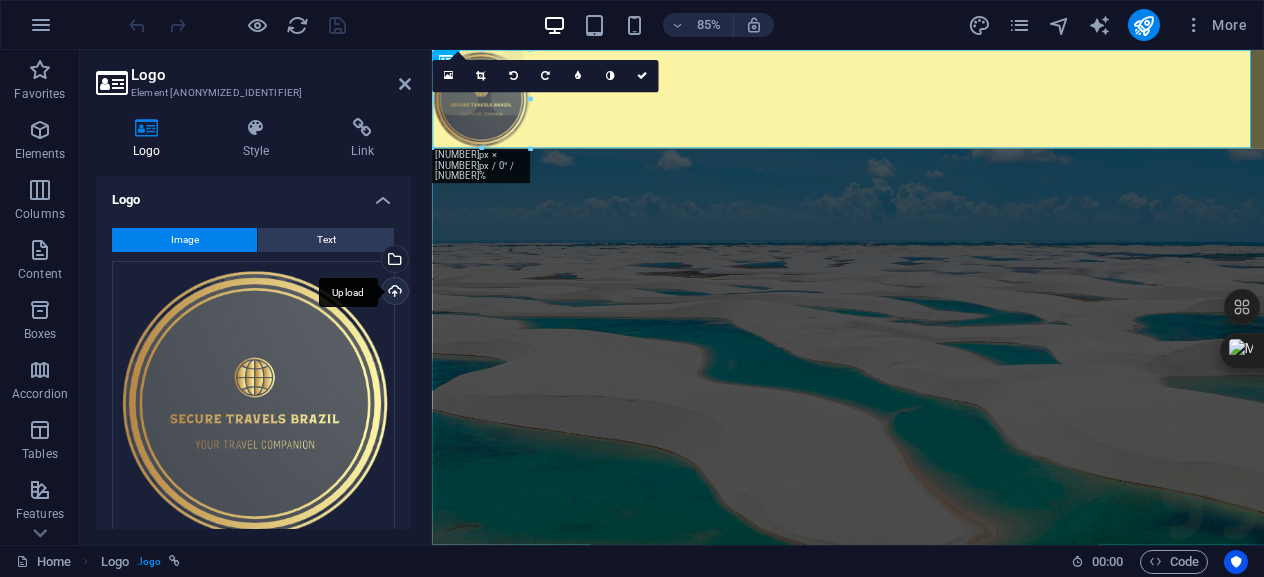 click on "Upload" at bounding box center [393, 293] 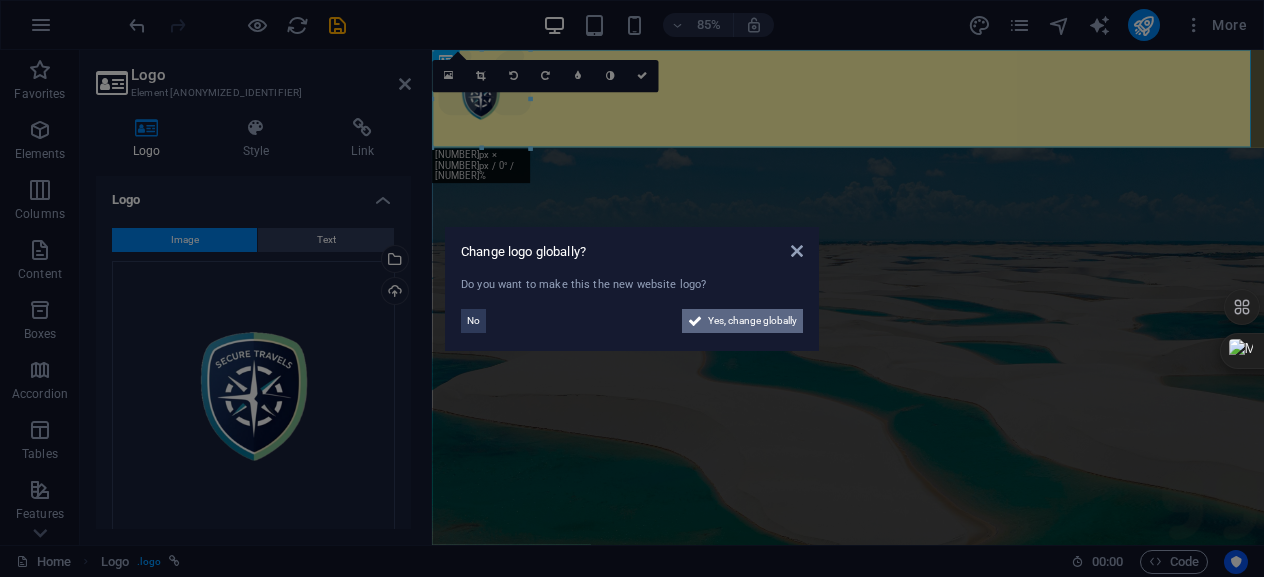 click on "Yes, change globally" at bounding box center [752, 321] 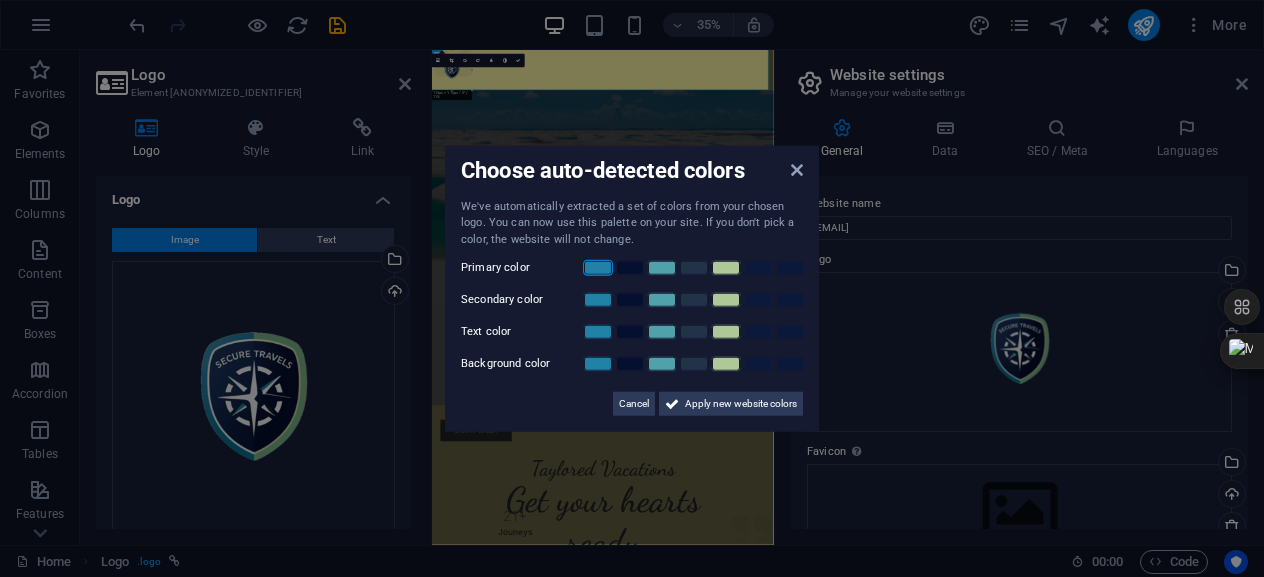 click at bounding box center (598, 268) 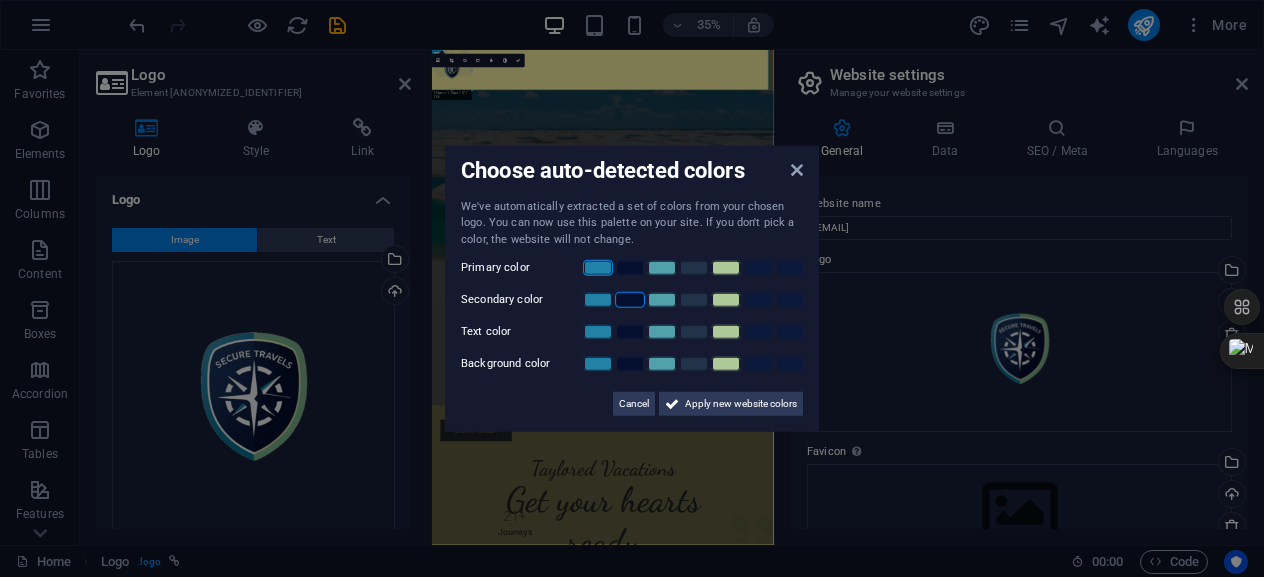 click at bounding box center [630, 300] 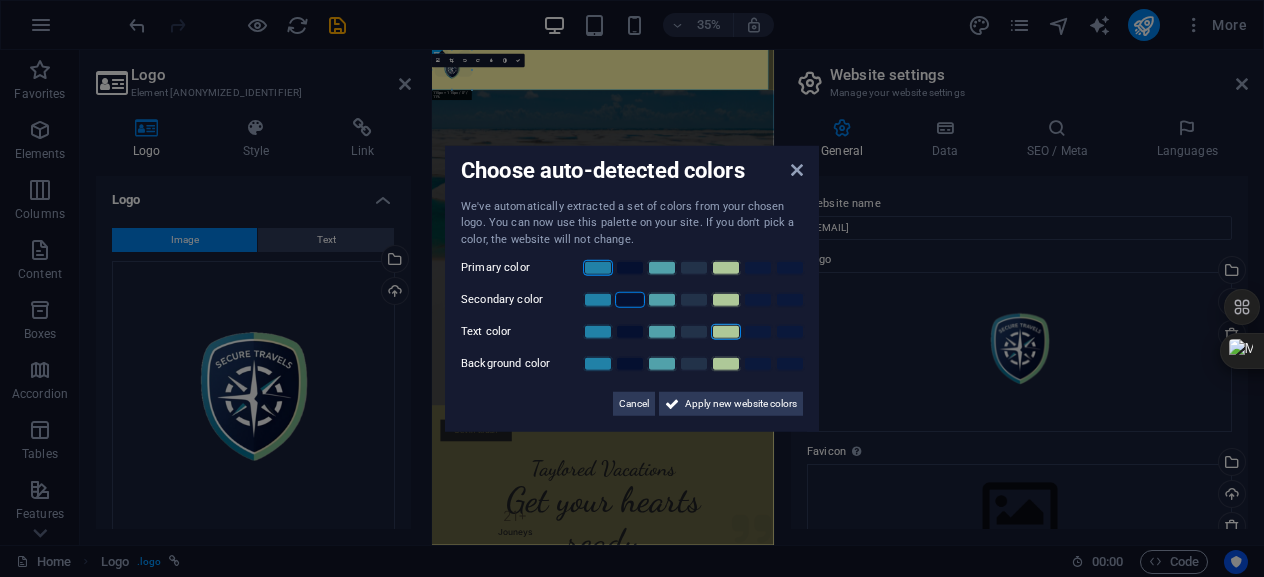 click at bounding box center (726, 332) 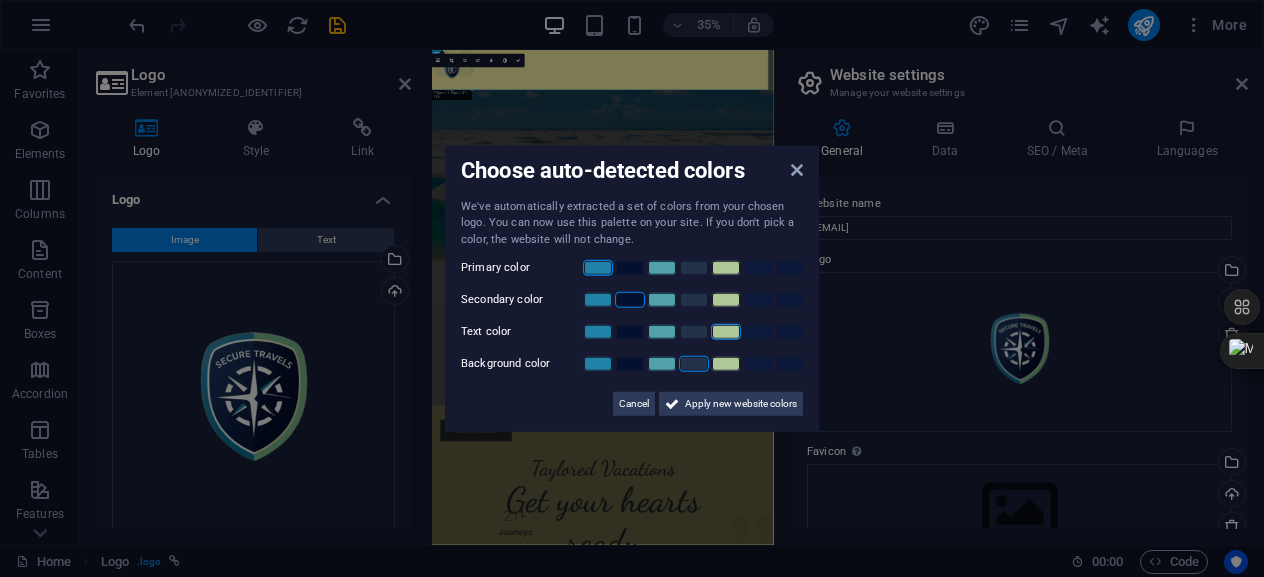 click at bounding box center [694, 364] 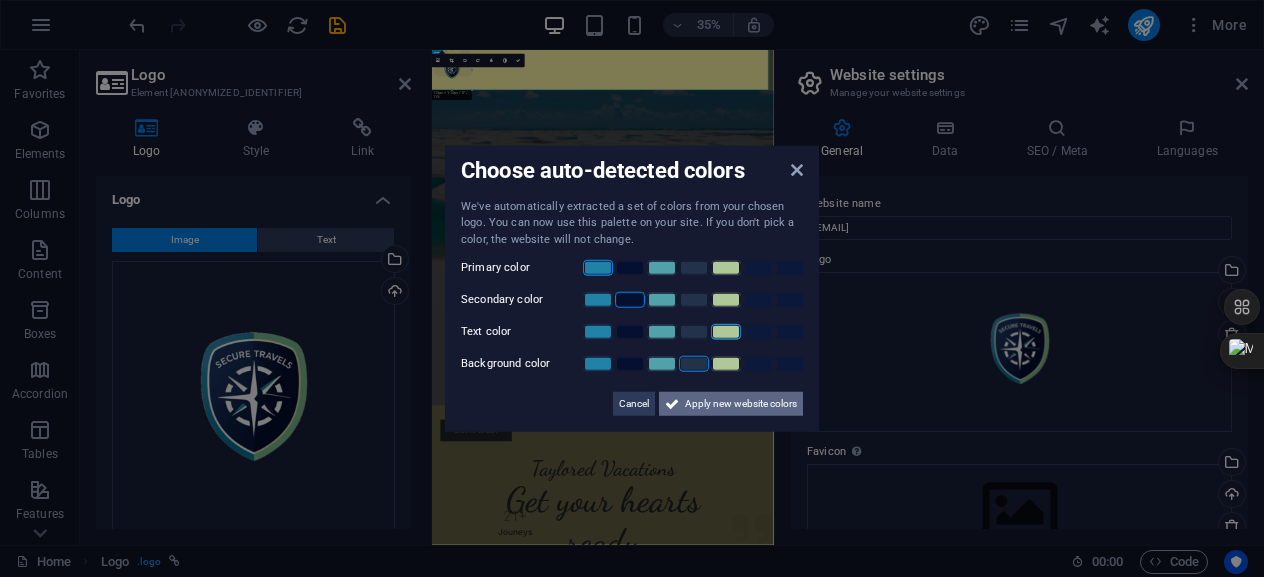 drag, startPoint x: 689, startPoint y: 395, endPoint x: 737, endPoint y: 987, distance: 593.94275 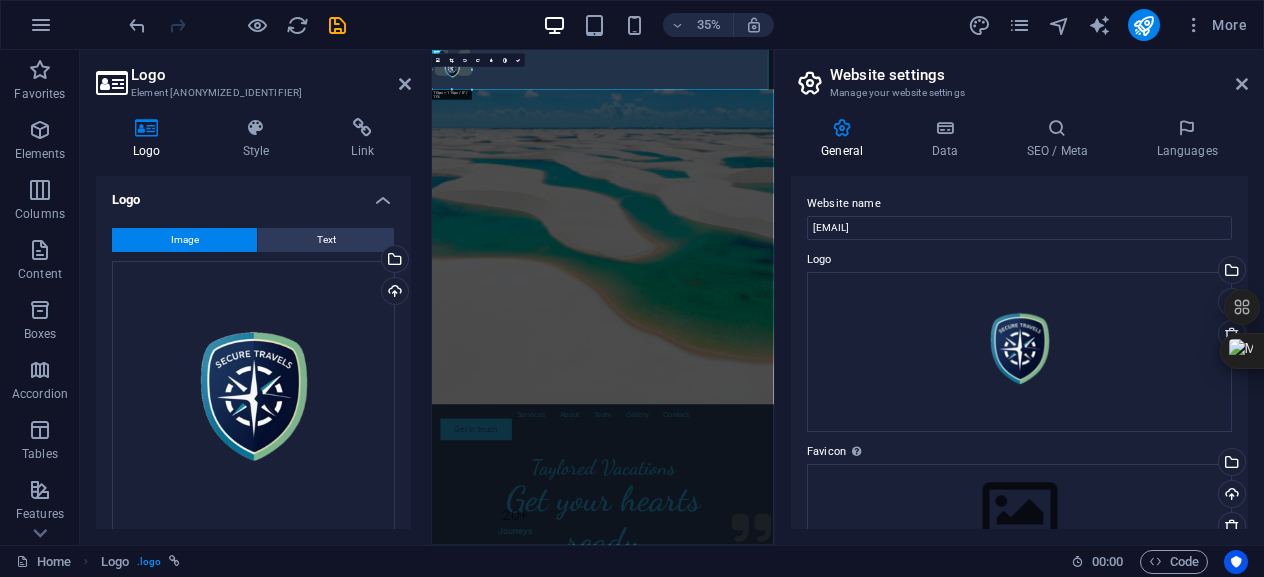 scroll, scrollTop: 0, scrollLeft: 0, axis: both 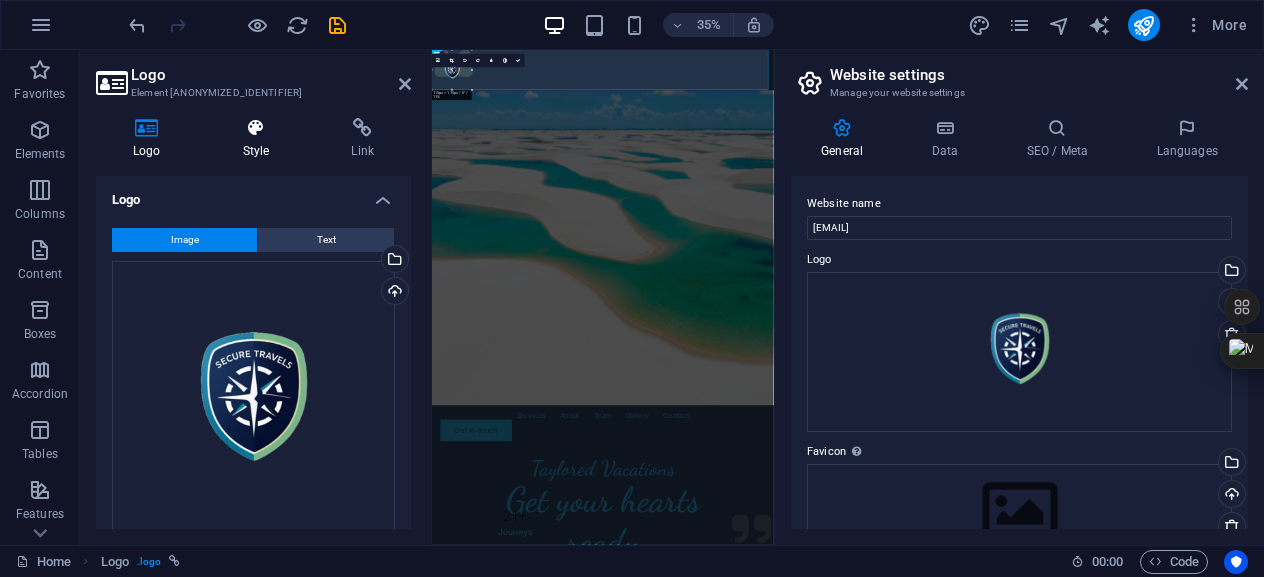 click at bounding box center (256, 128) 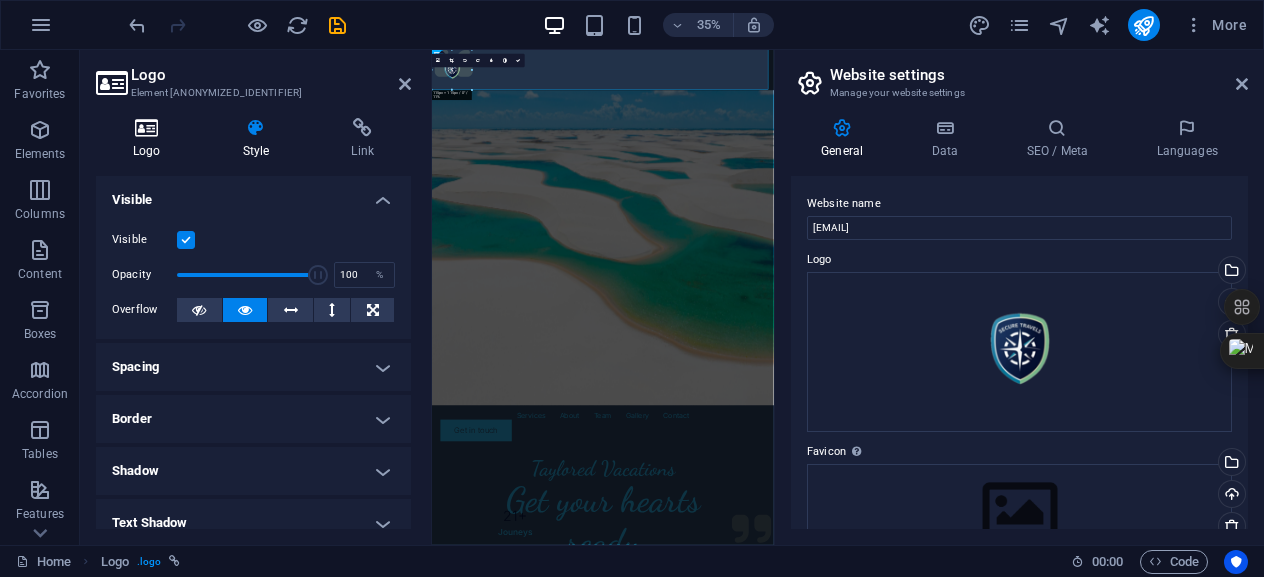 click at bounding box center (147, 128) 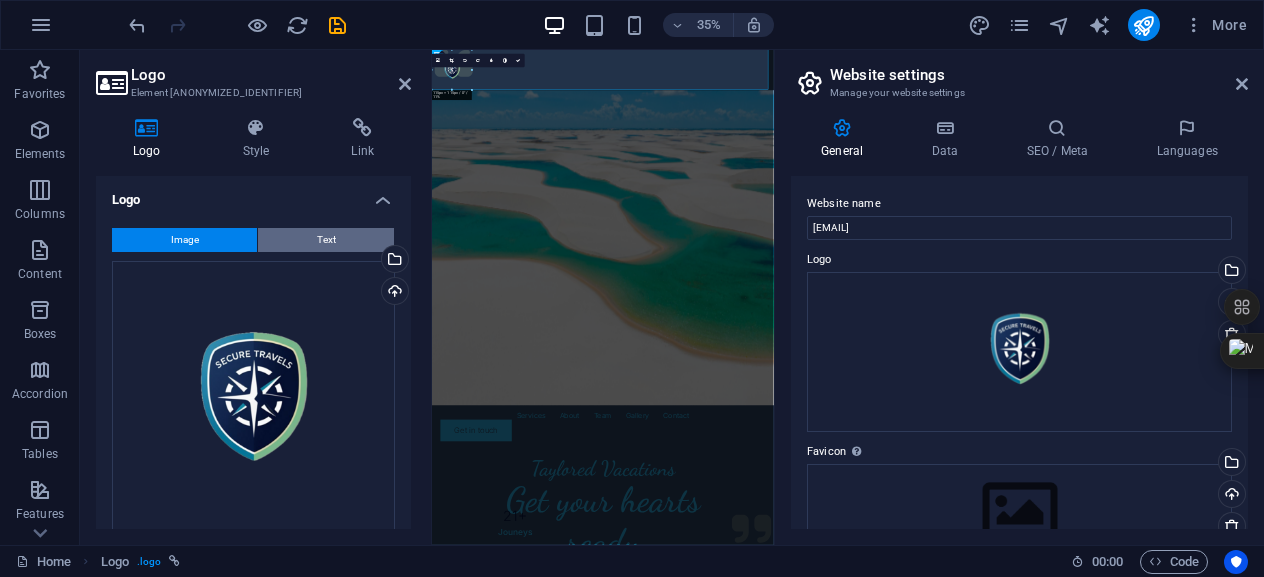 click on "Text" at bounding box center [326, 240] 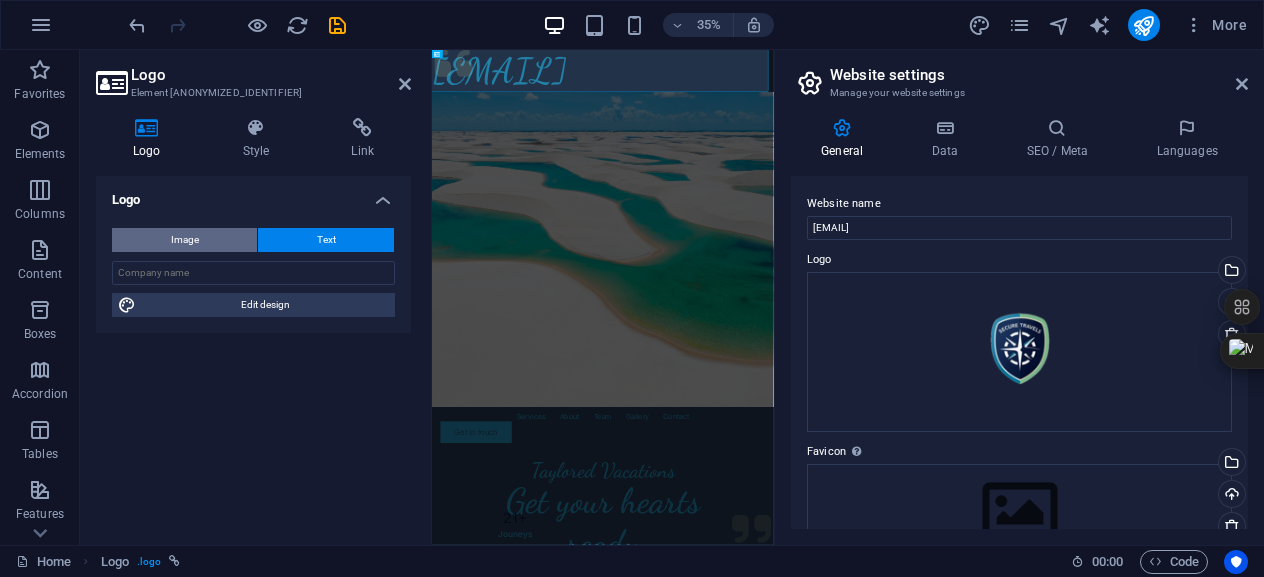 click on "Image" at bounding box center (184, 240) 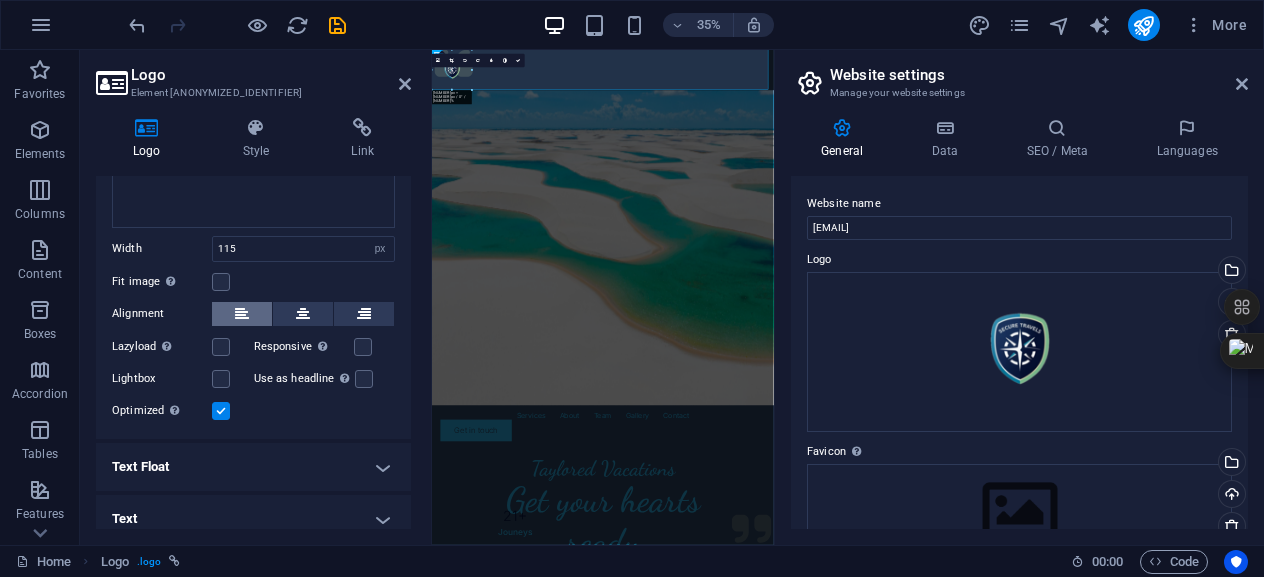 scroll, scrollTop: 324, scrollLeft: 0, axis: vertical 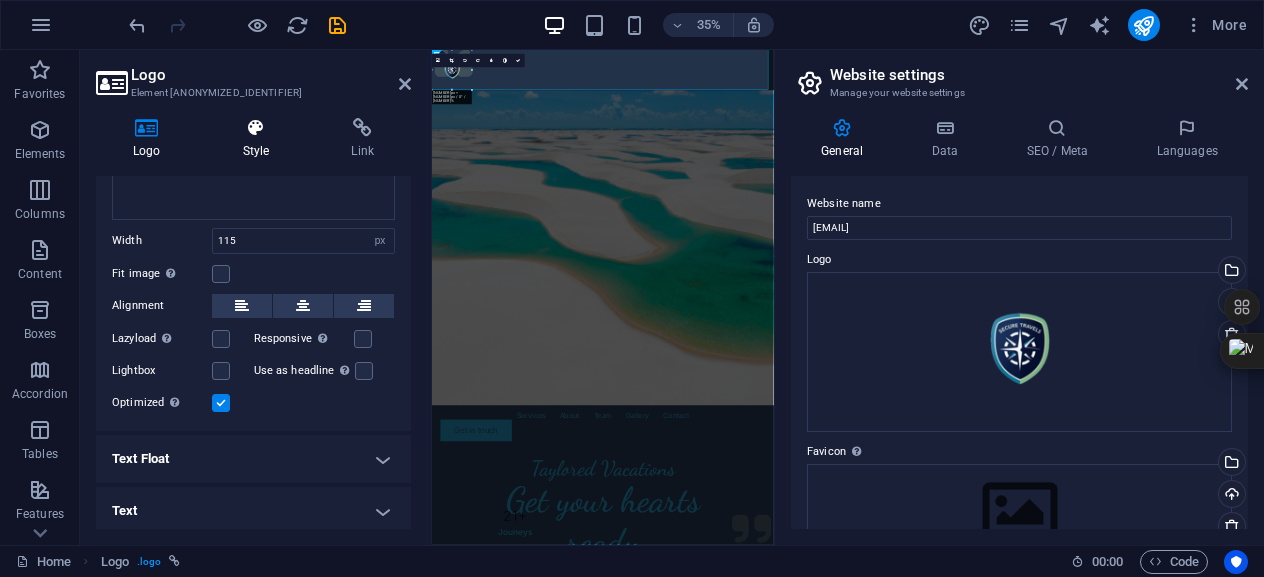 click on "Style" at bounding box center [260, 139] 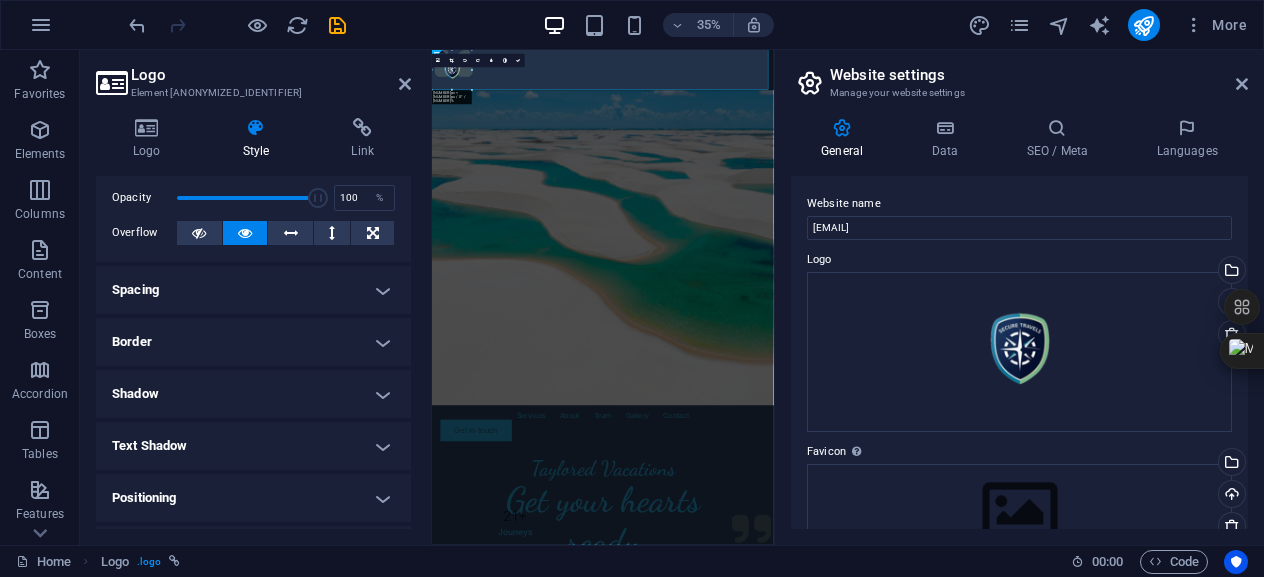 scroll, scrollTop: 0, scrollLeft: 0, axis: both 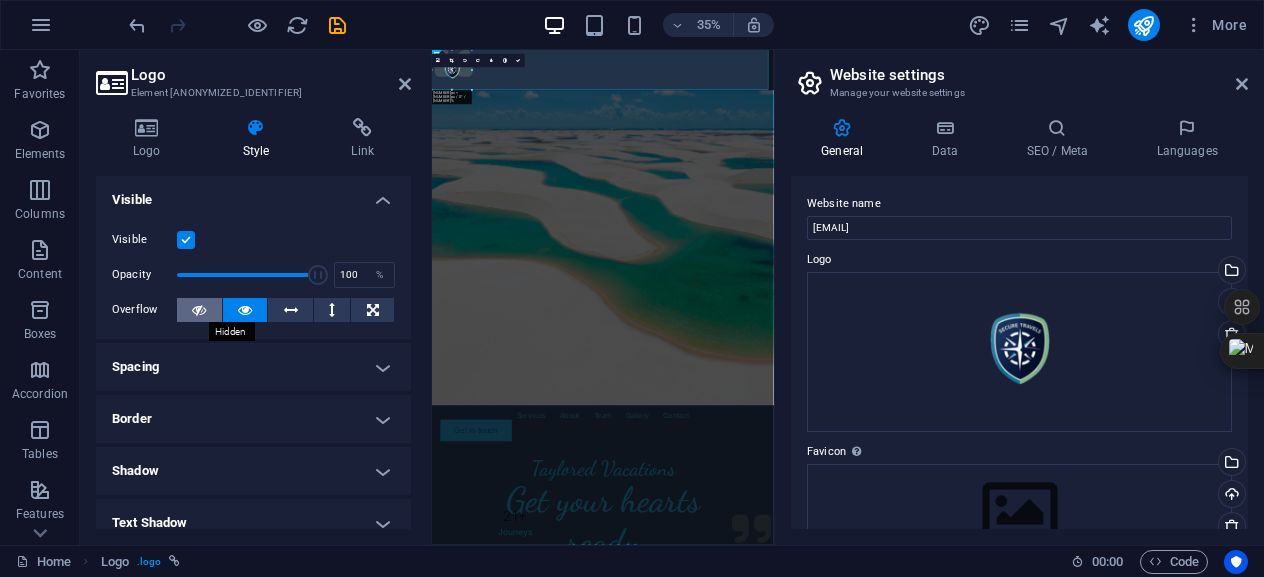 click at bounding box center [199, 310] 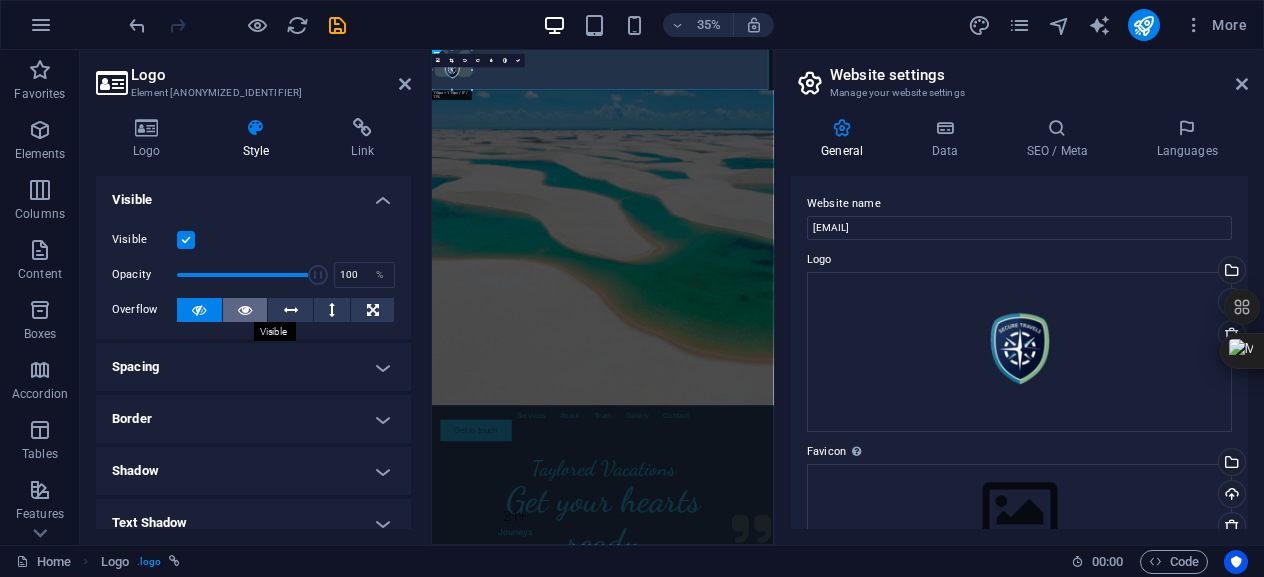 click at bounding box center (245, 310) 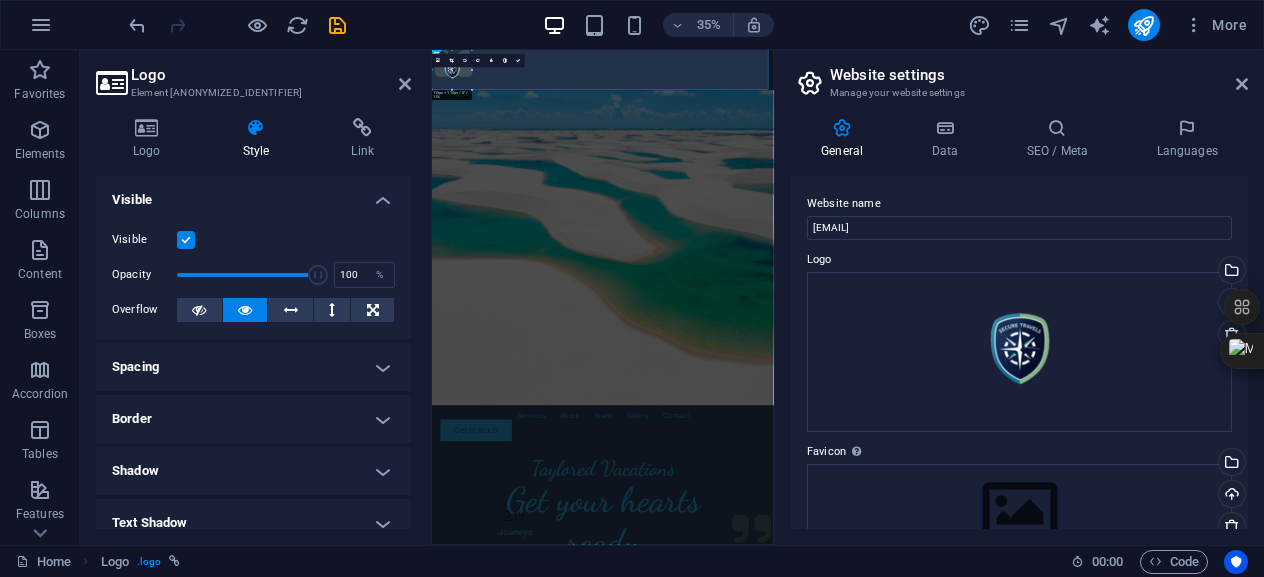 click on "Visible" at bounding box center [253, 194] 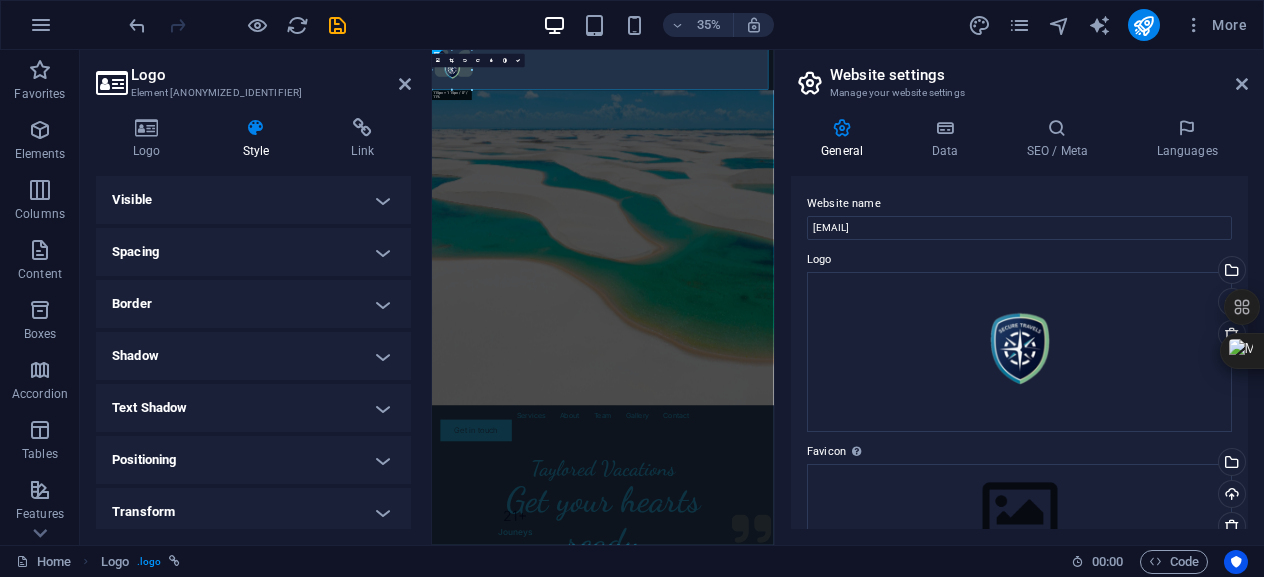 click on "Shadow" at bounding box center [253, 356] 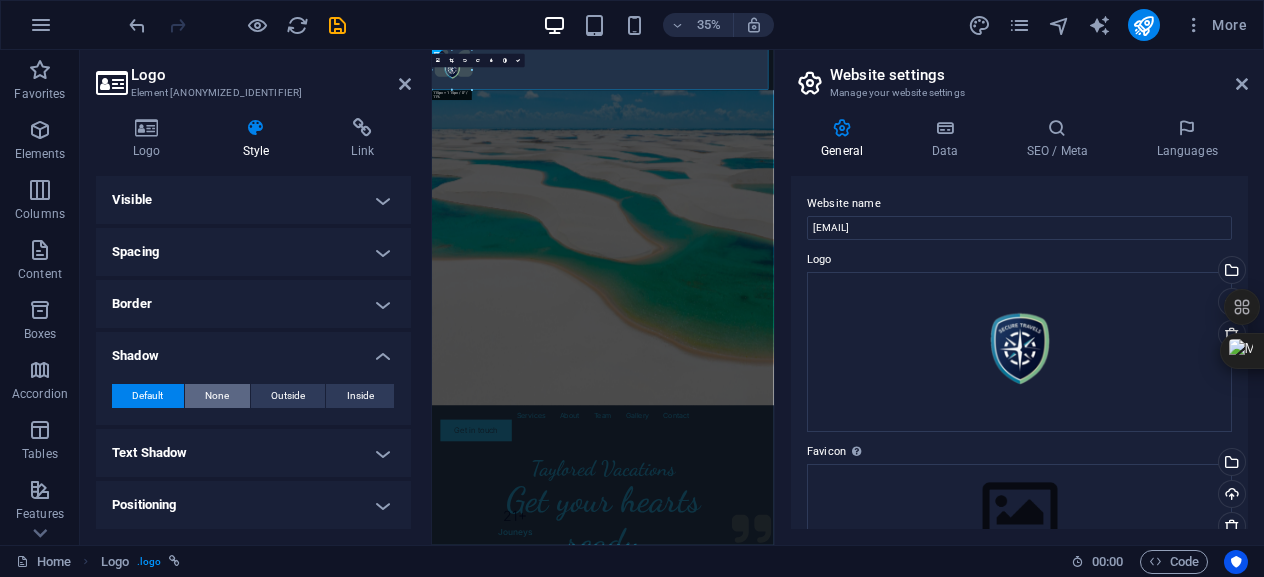 click on "None" at bounding box center [217, 396] 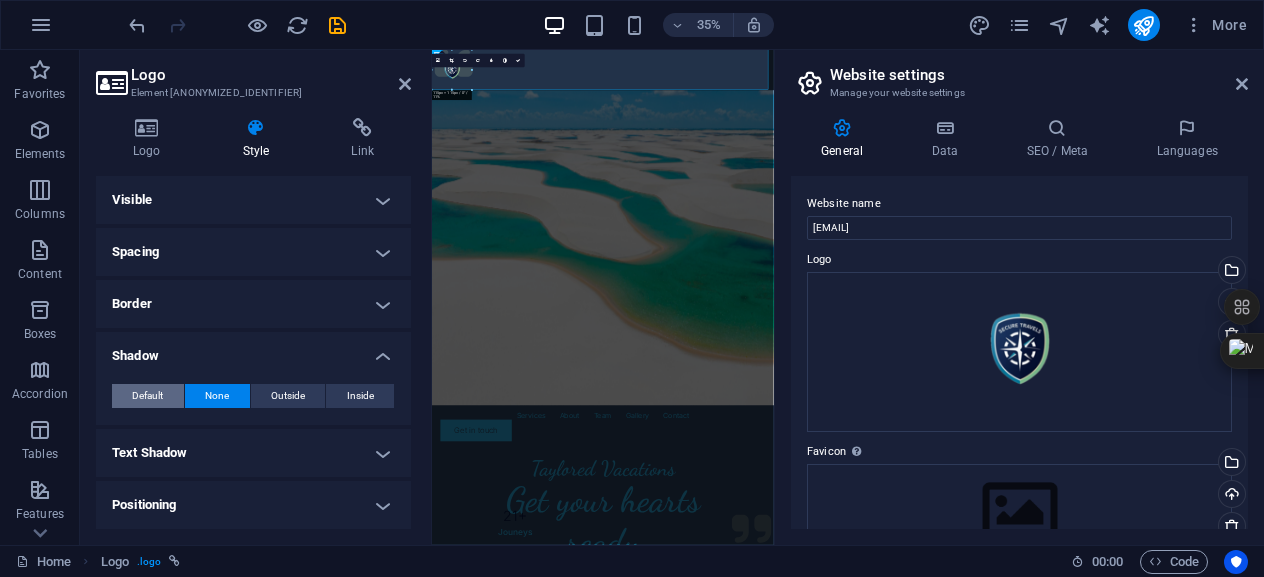 click on "Default" at bounding box center (148, 396) 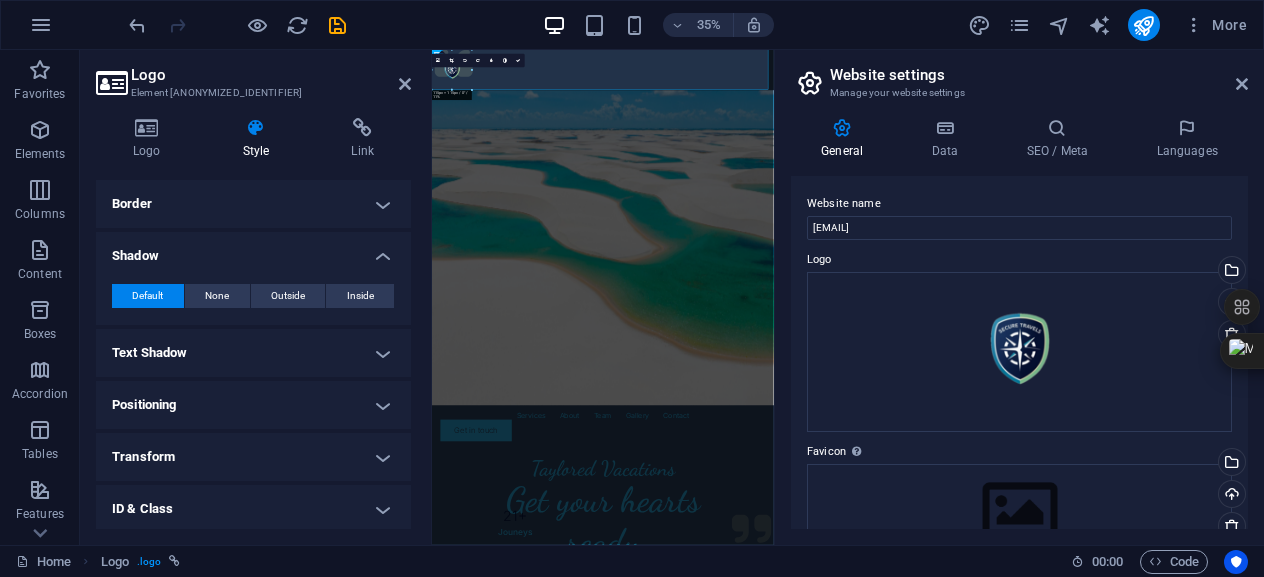 scroll, scrollTop: 200, scrollLeft: 0, axis: vertical 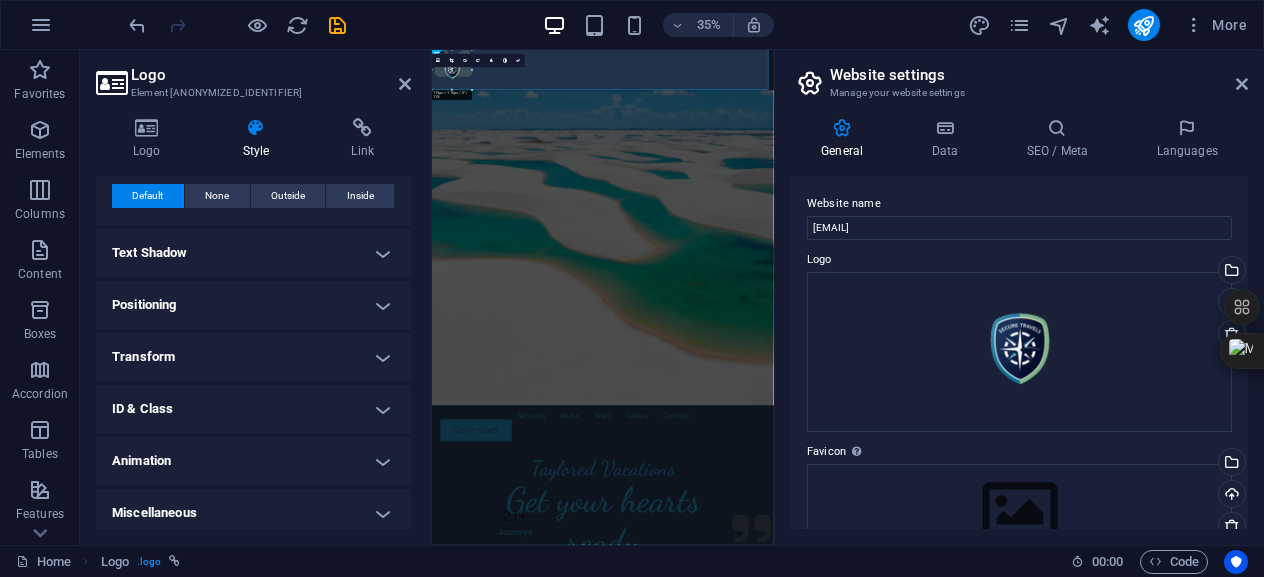 click on "Text Shadow" at bounding box center (253, 253) 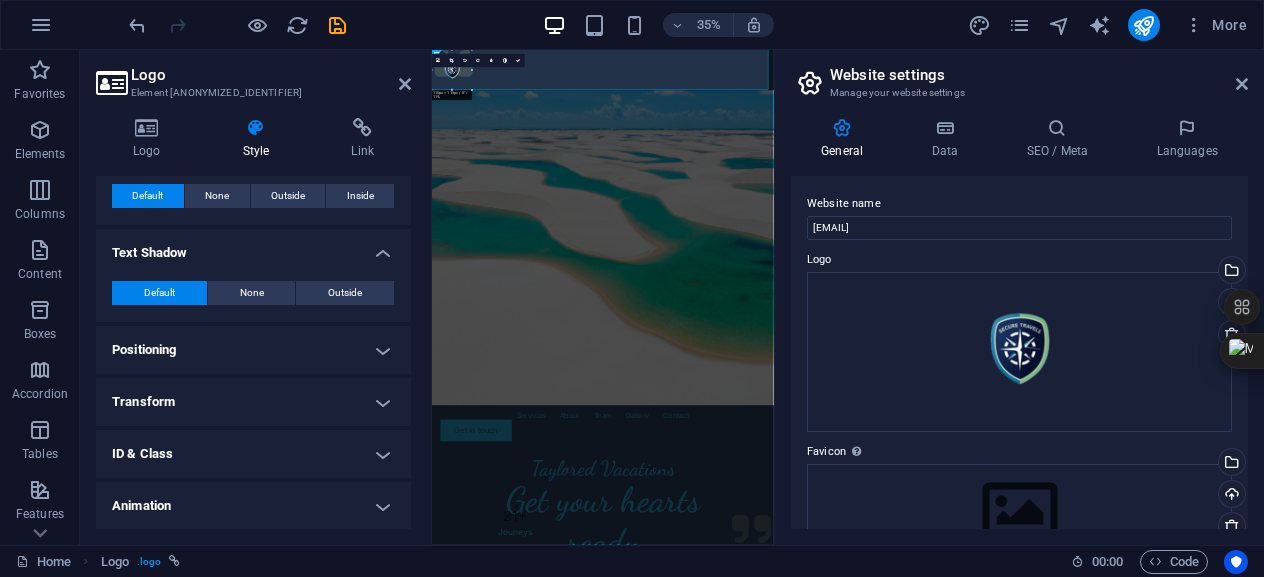 click on "Default None Outside Color X offset 0 px rem vh vw Y offset 0 px rem vh vw Blur 0 px rem % vh vw" at bounding box center [253, 293] 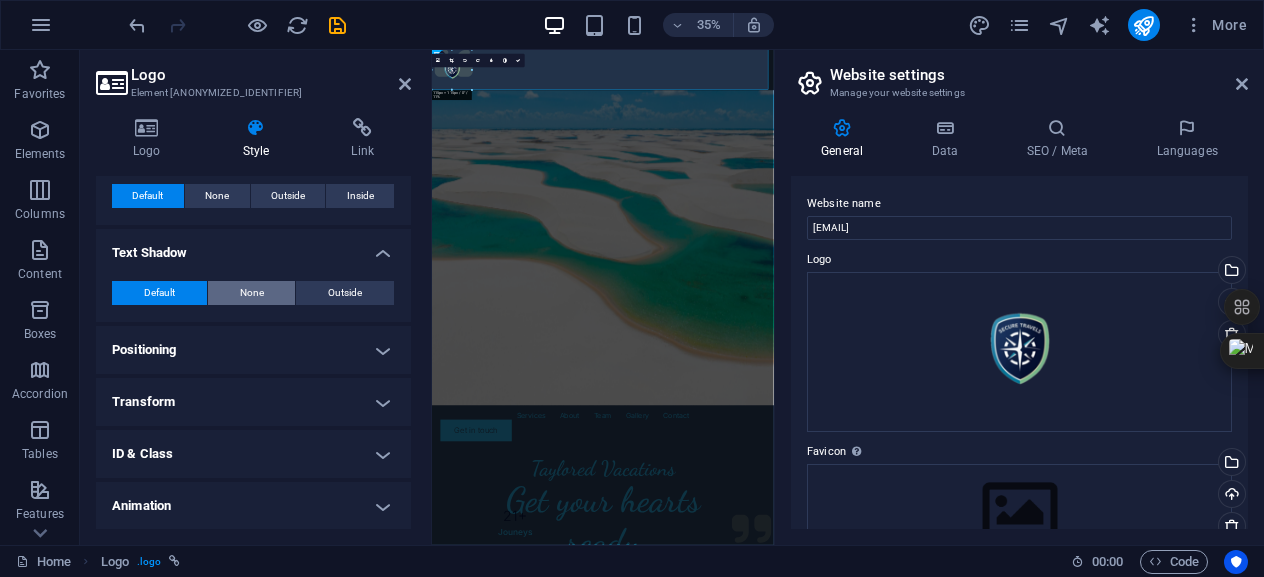 click on "None" at bounding box center (252, 293) 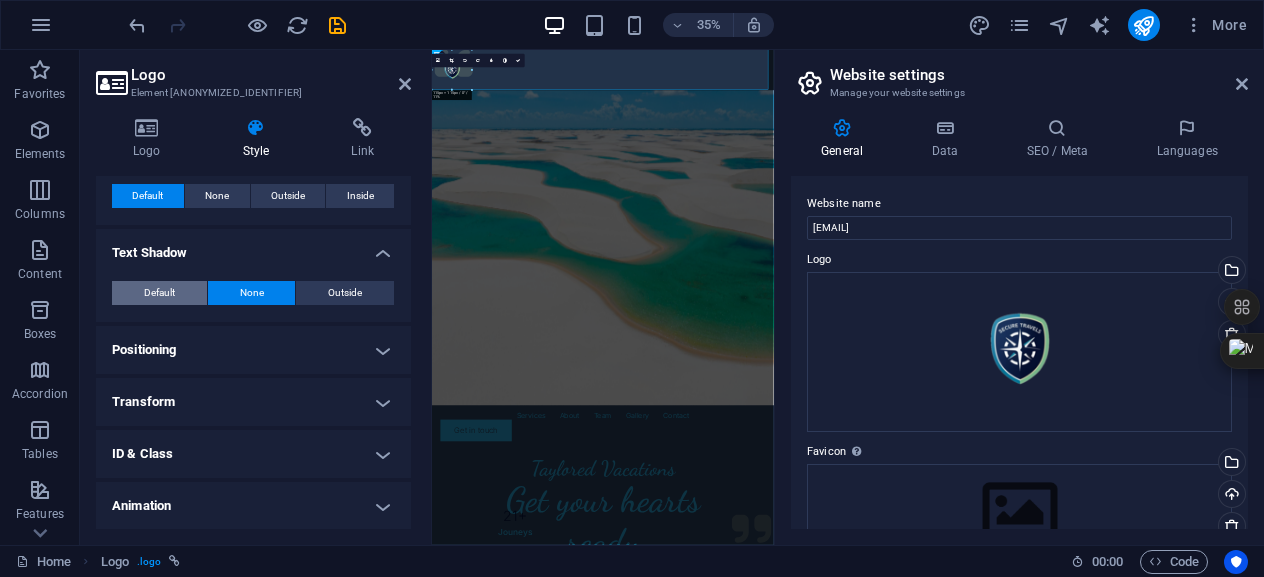 click on "Default" at bounding box center [159, 293] 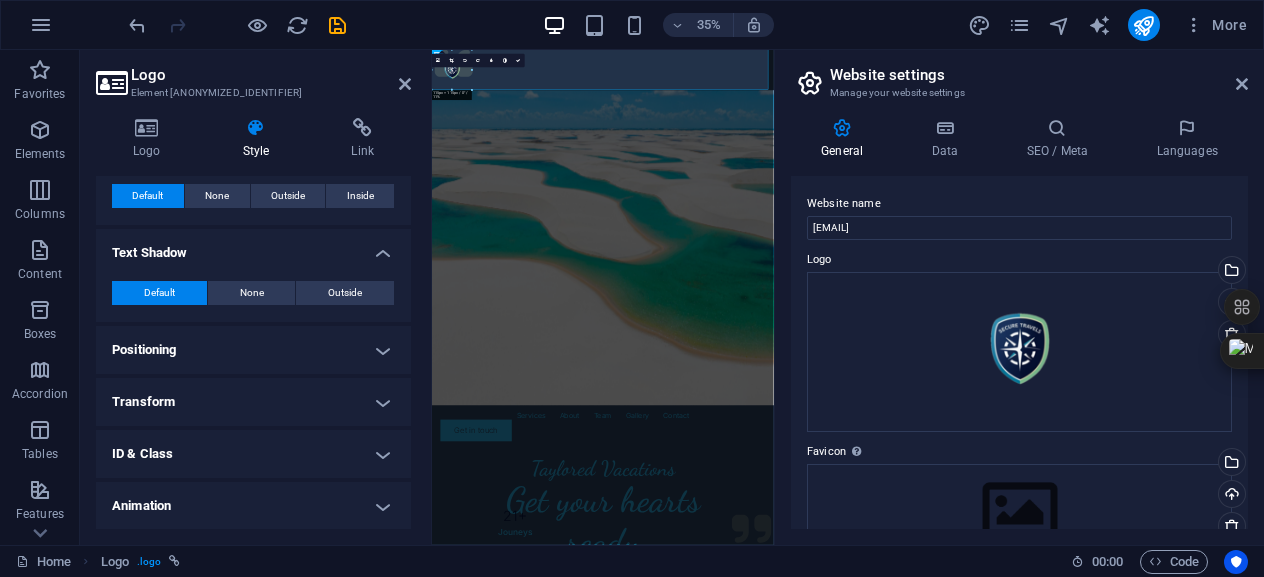 scroll, scrollTop: 0, scrollLeft: 0, axis: both 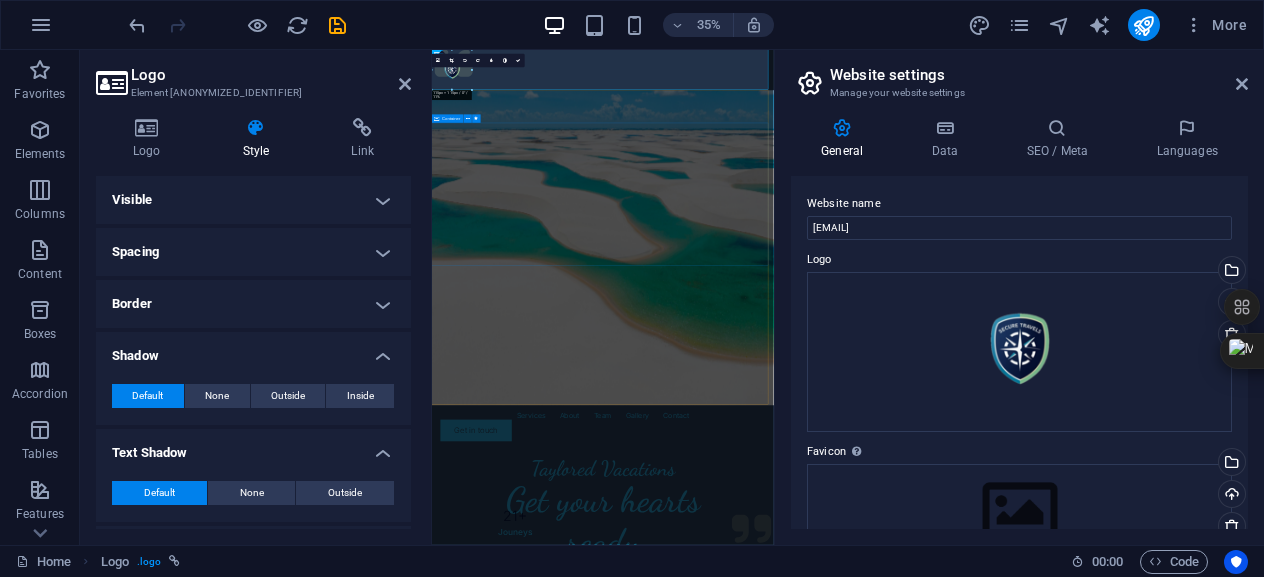 click on "Get your hearts ready Schedule your next unforgetable moment" at bounding box center (920, 1388) 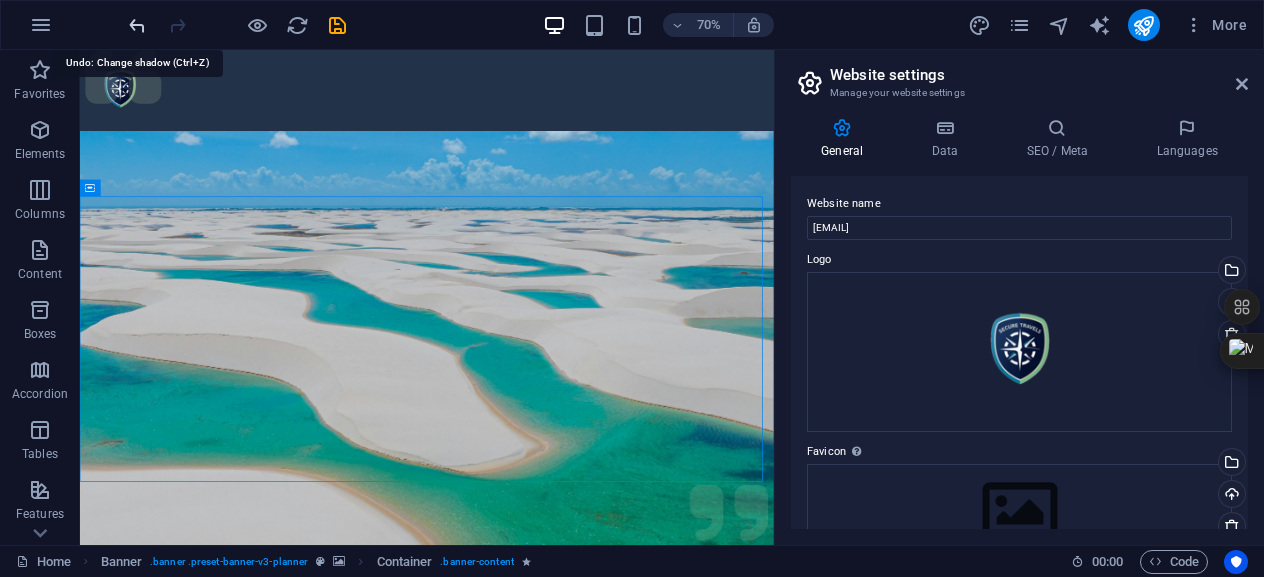 click at bounding box center (137, 25) 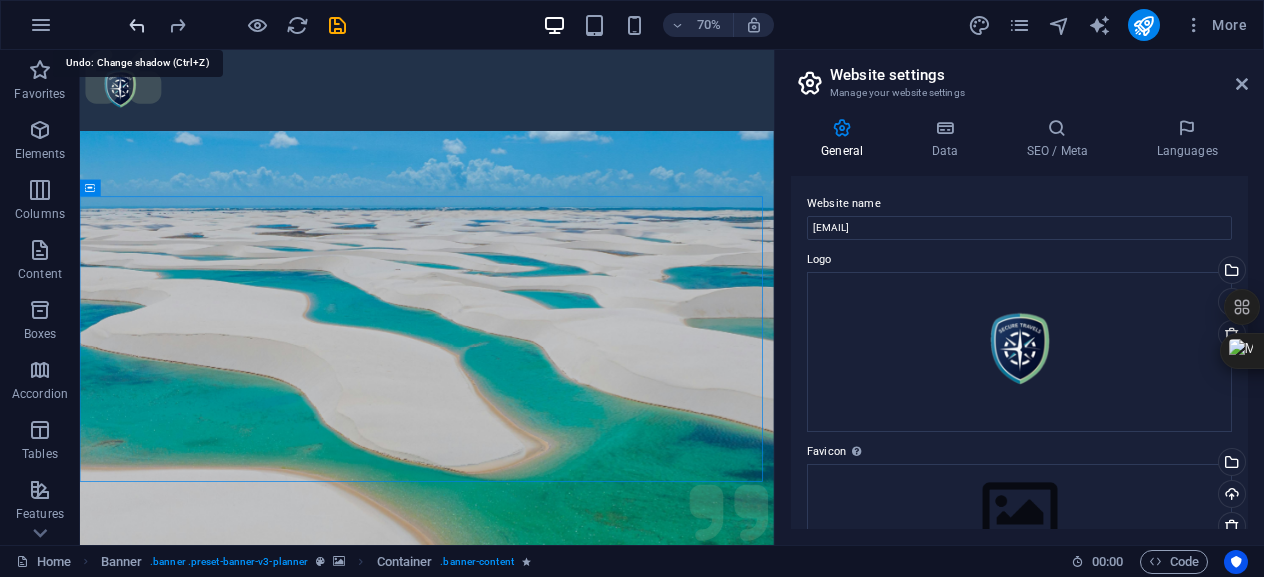 click at bounding box center (137, 25) 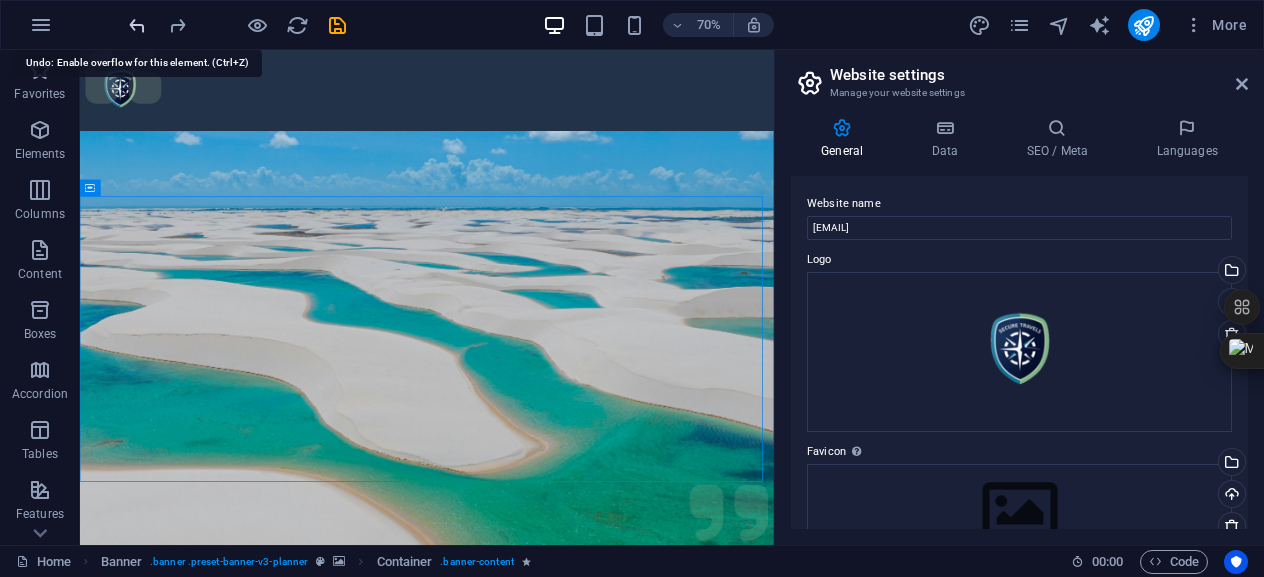 click at bounding box center (137, 25) 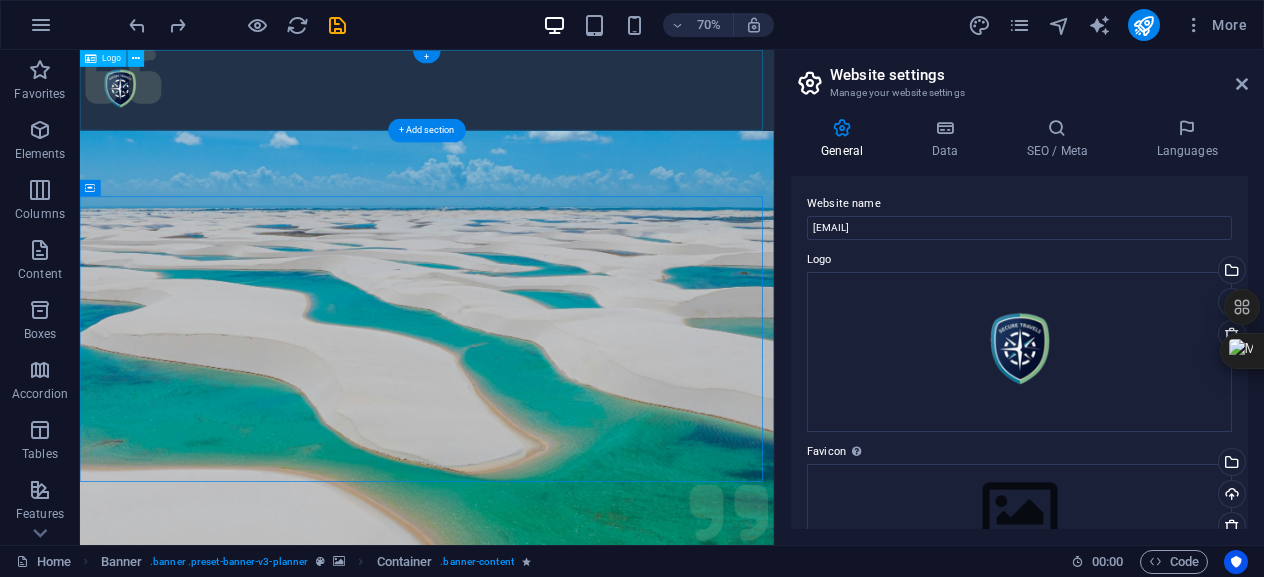 click at bounding box center [575, 107] 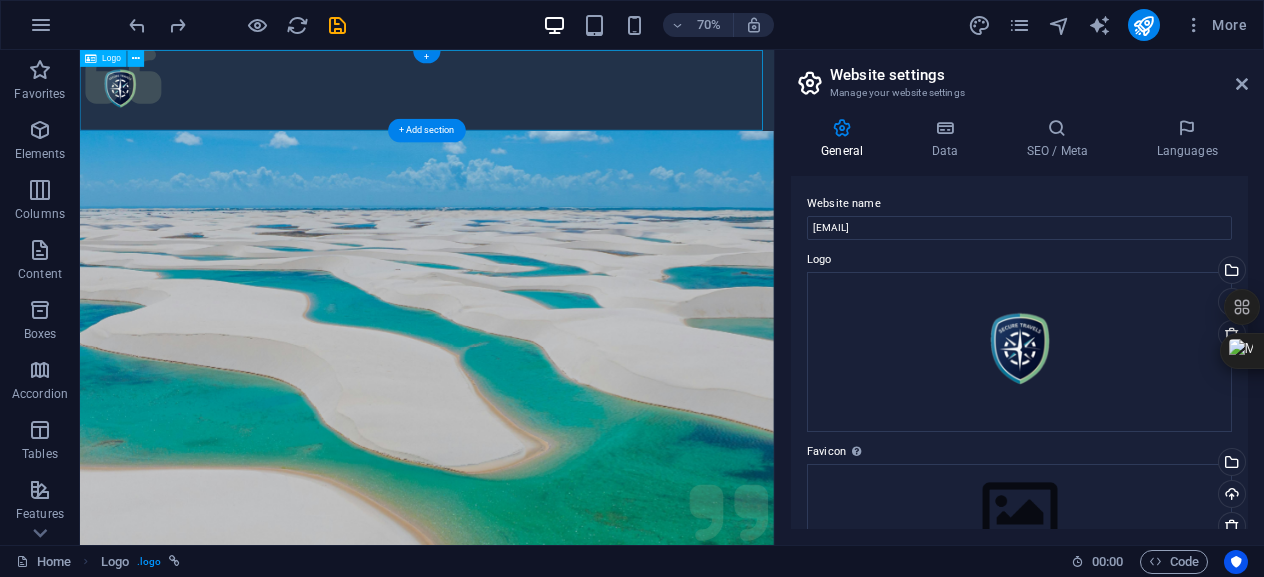 click at bounding box center (575, 107) 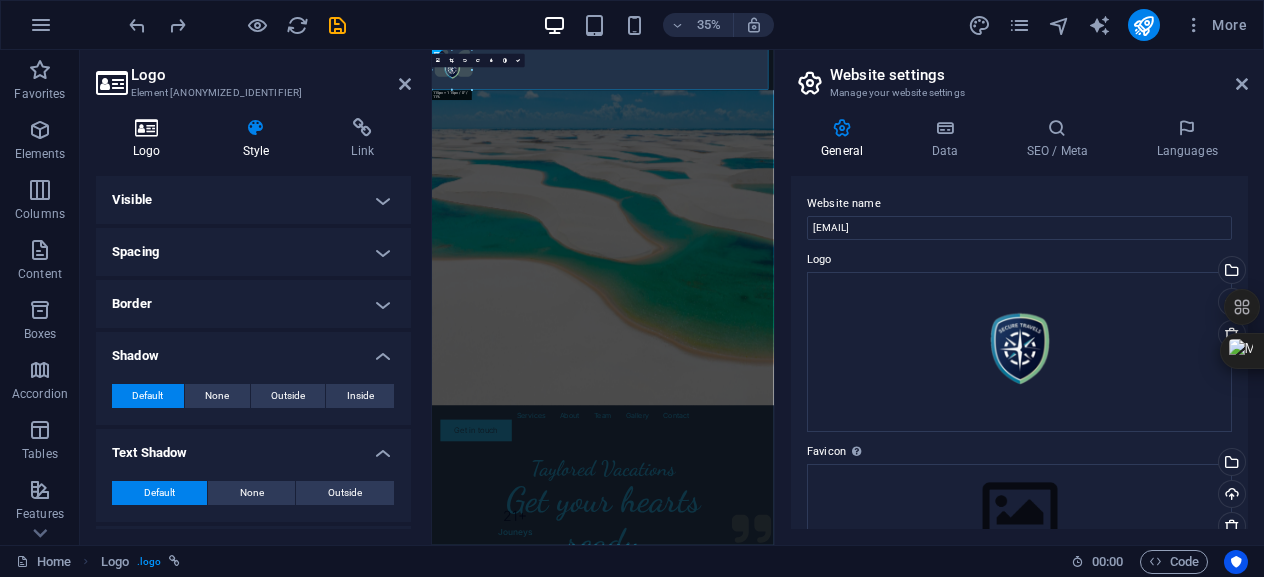 click on "Logo" at bounding box center [151, 139] 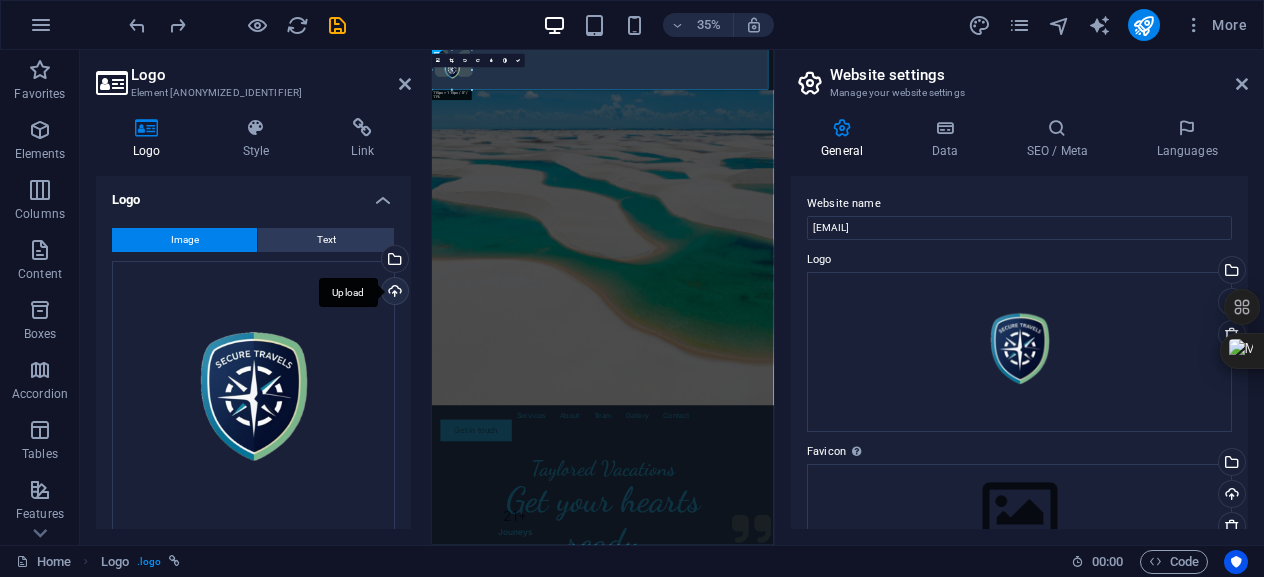 click on "Upload" at bounding box center (393, 293) 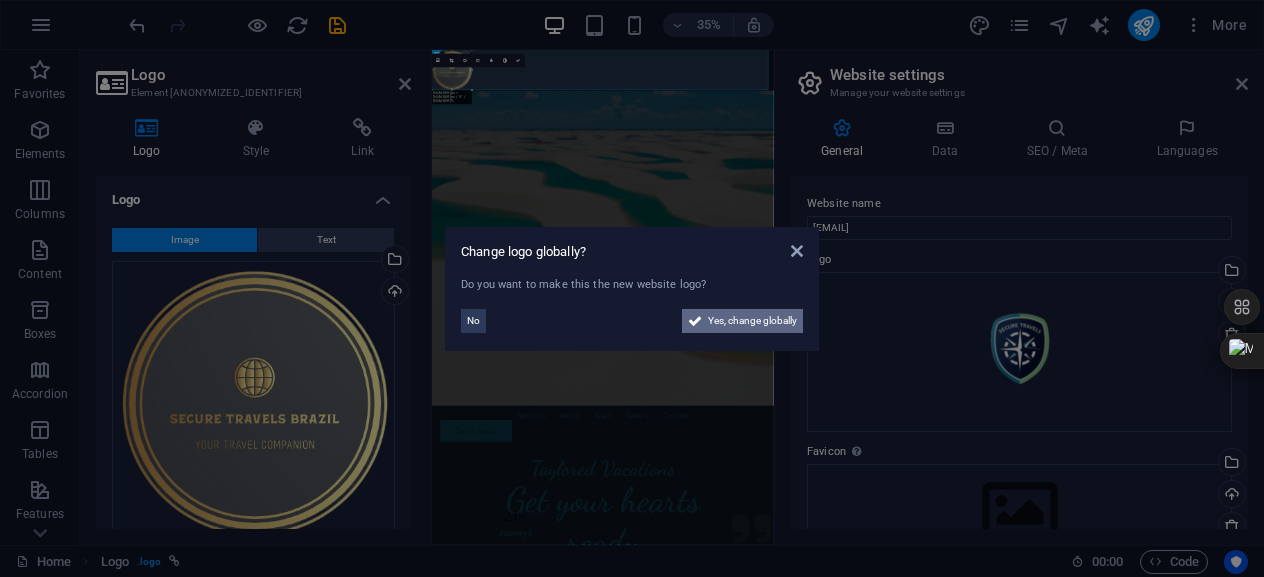 click on "Yes, change globally" at bounding box center [752, 321] 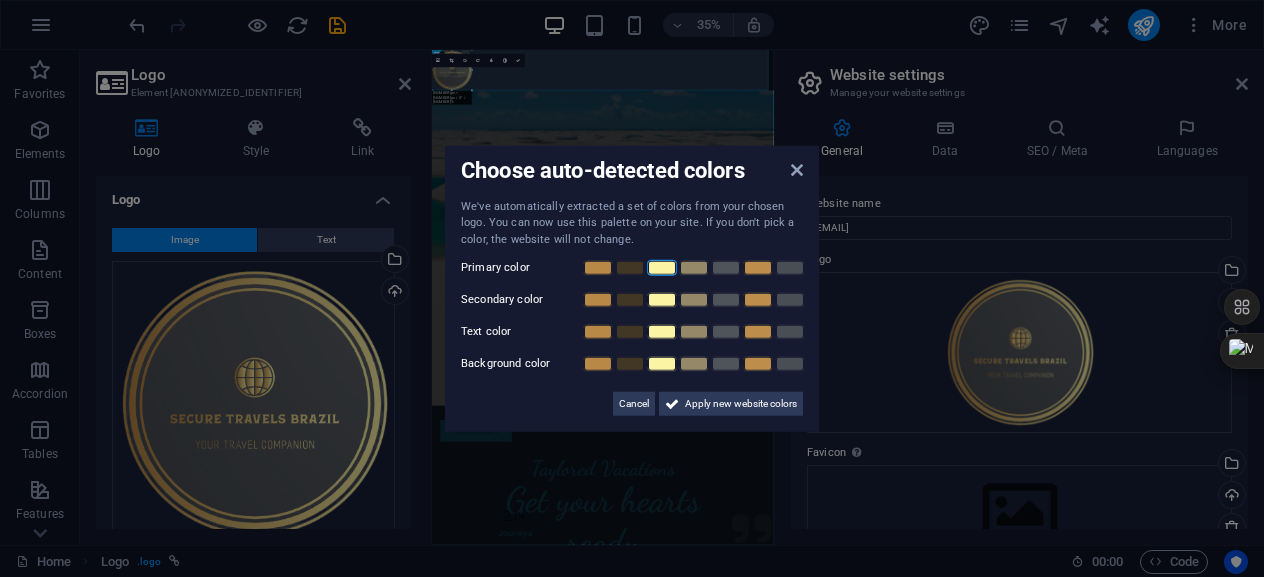 click at bounding box center [662, 268] 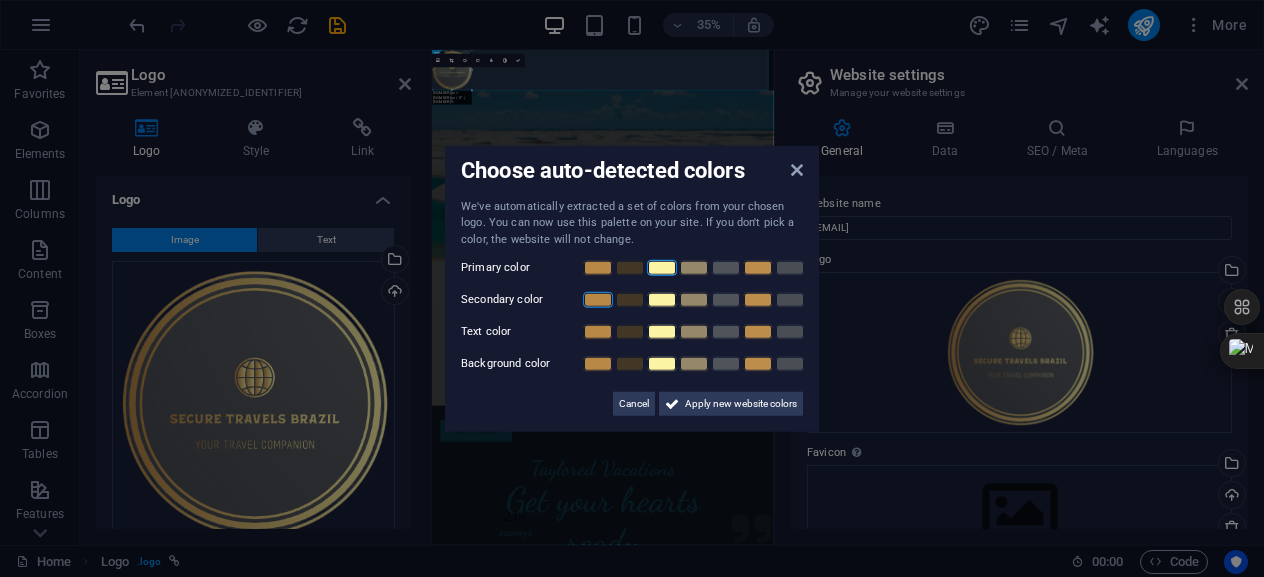 click at bounding box center [598, 300] 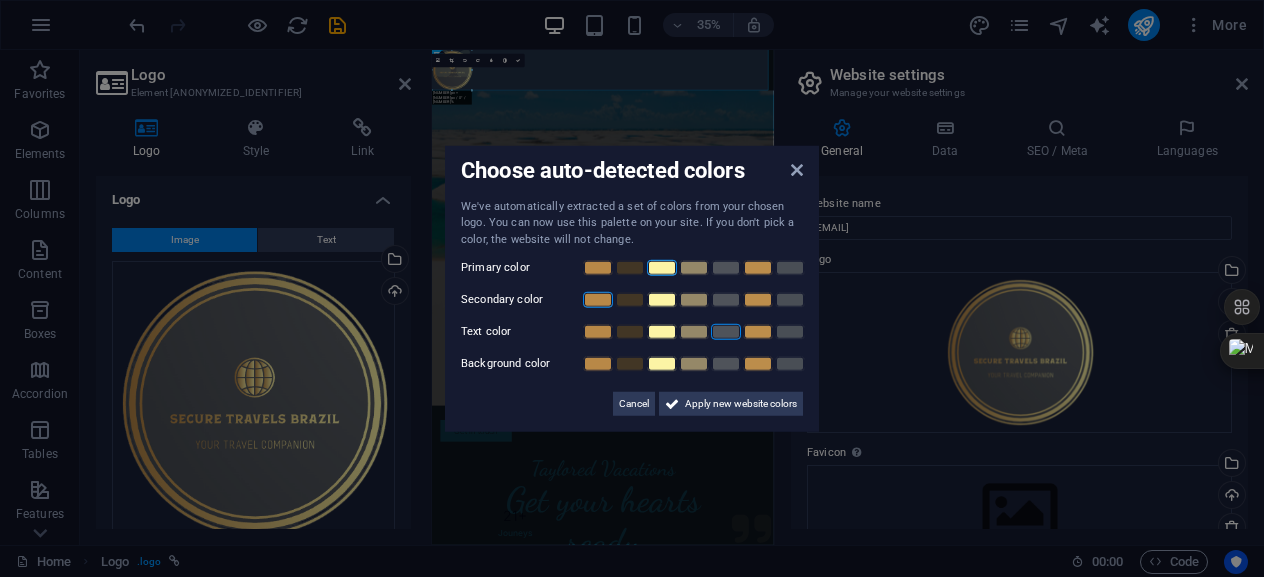 click at bounding box center (726, 332) 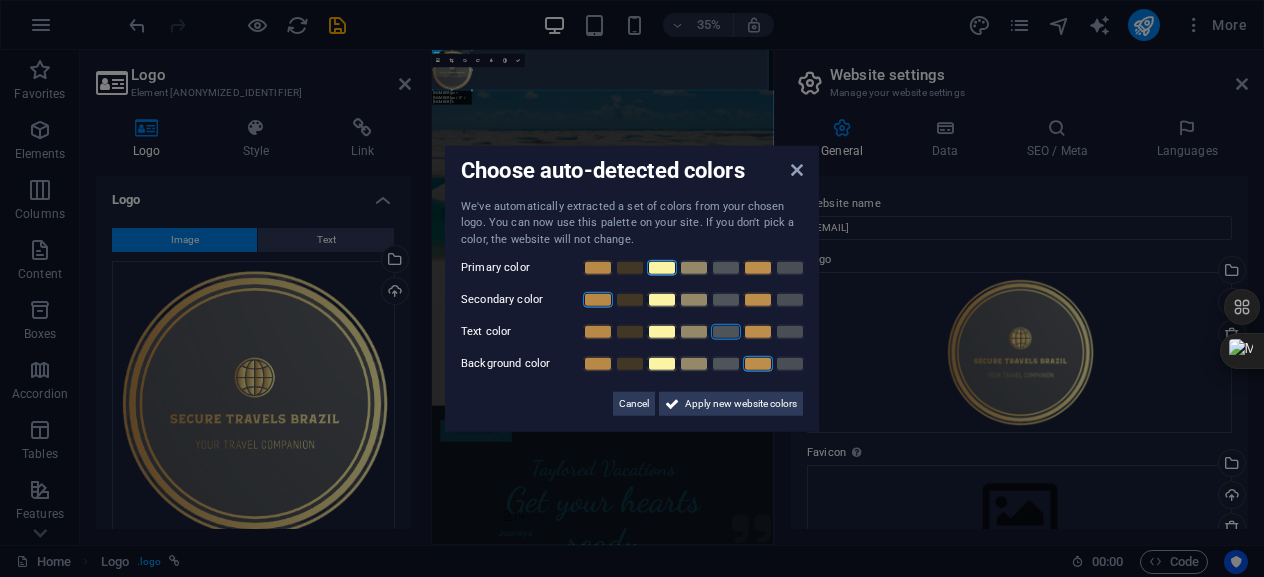 click at bounding box center [758, 364] 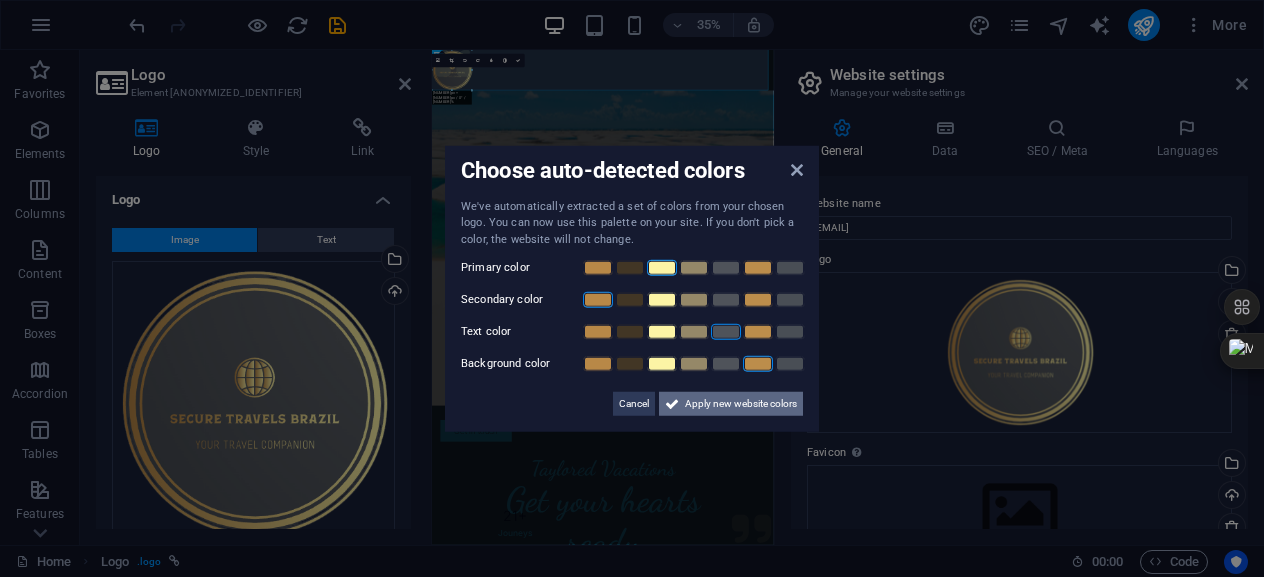 click on "Apply new website colors" at bounding box center (741, 404) 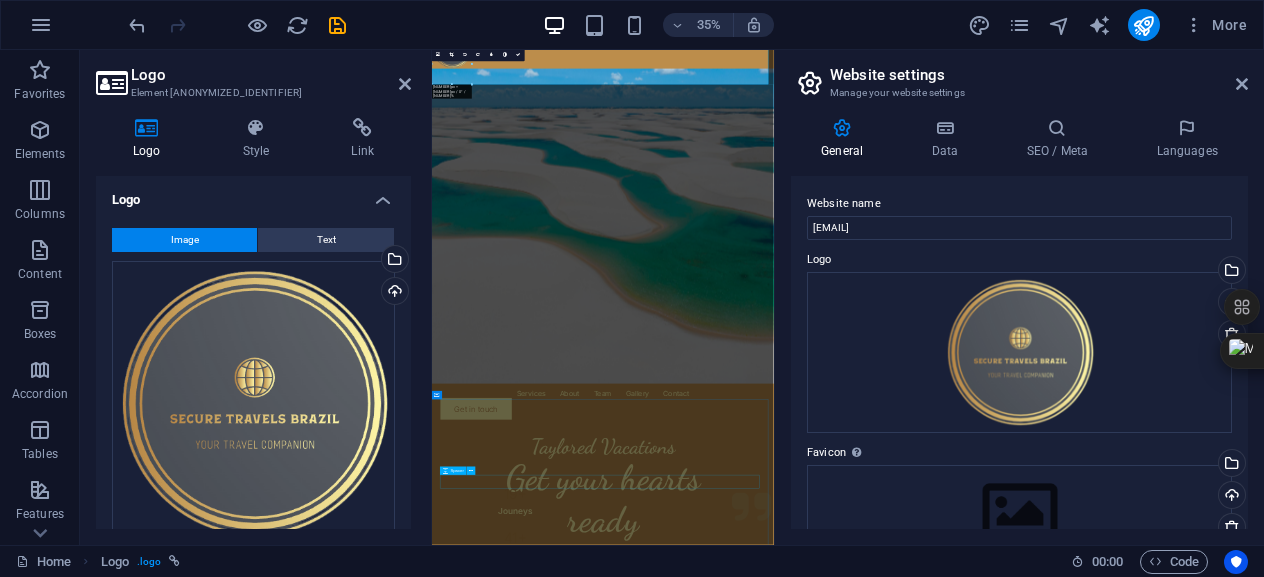 scroll, scrollTop: 0, scrollLeft: 0, axis: both 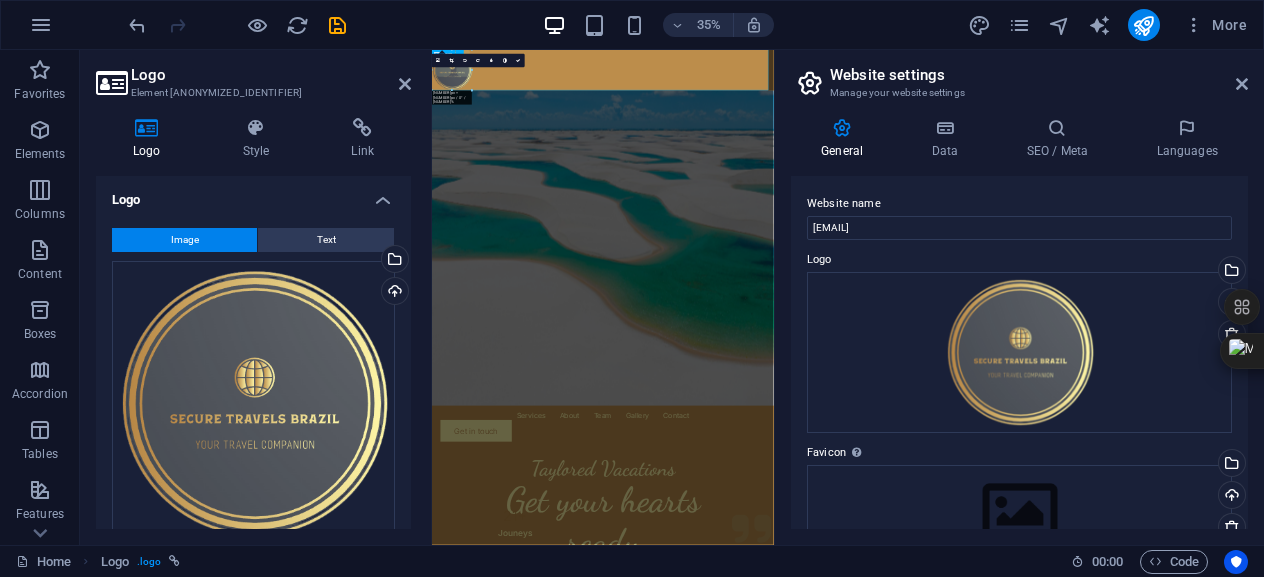 click at bounding box center (920, 108) 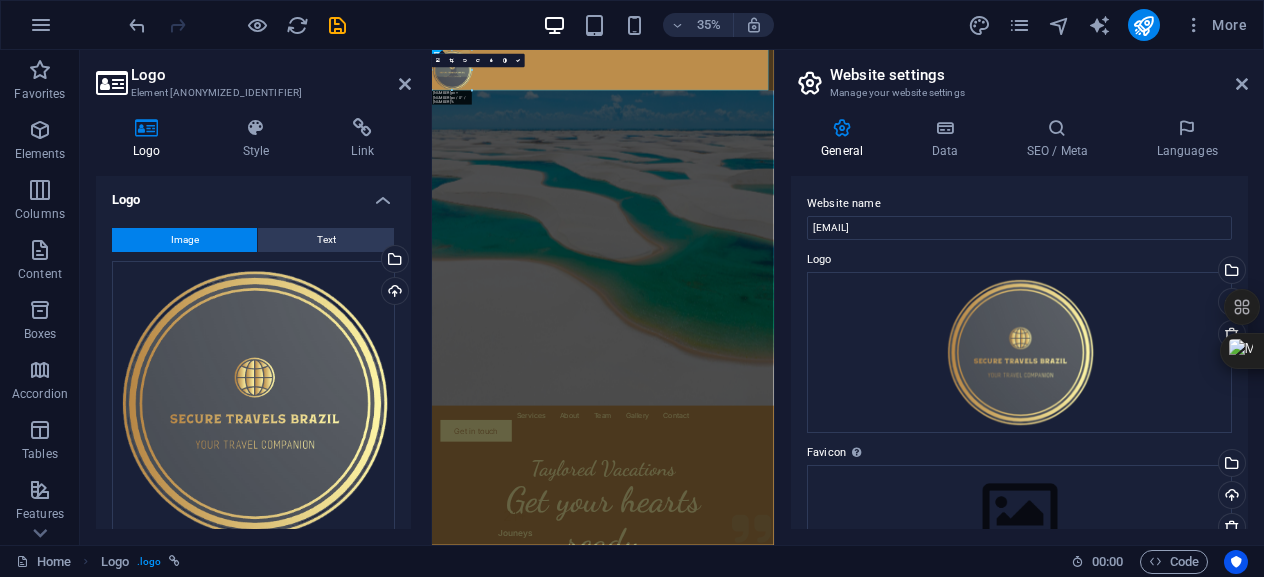 click on "Logo" at bounding box center [253, 194] 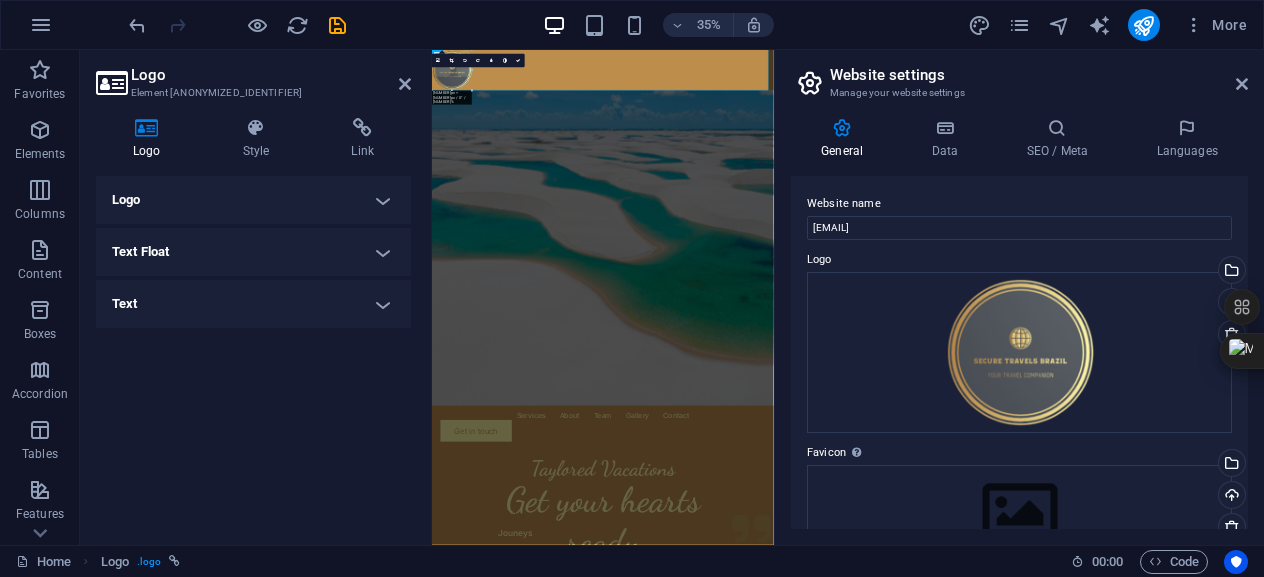 click on "Logo" at bounding box center [253, 200] 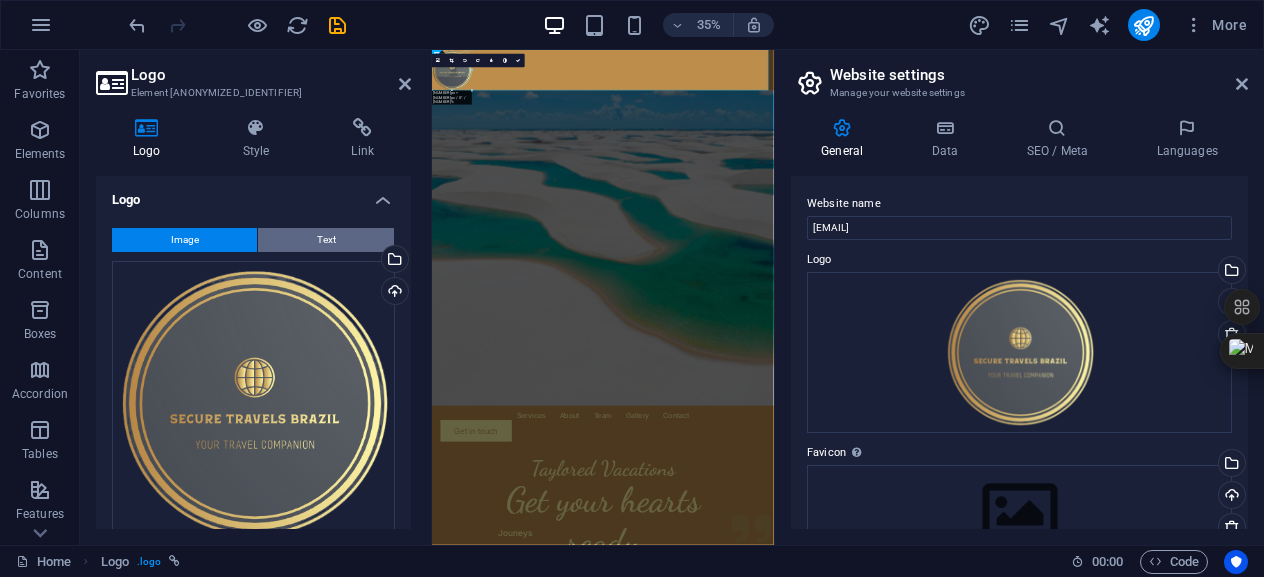 click on "Text" at bounding box center [326, 240] 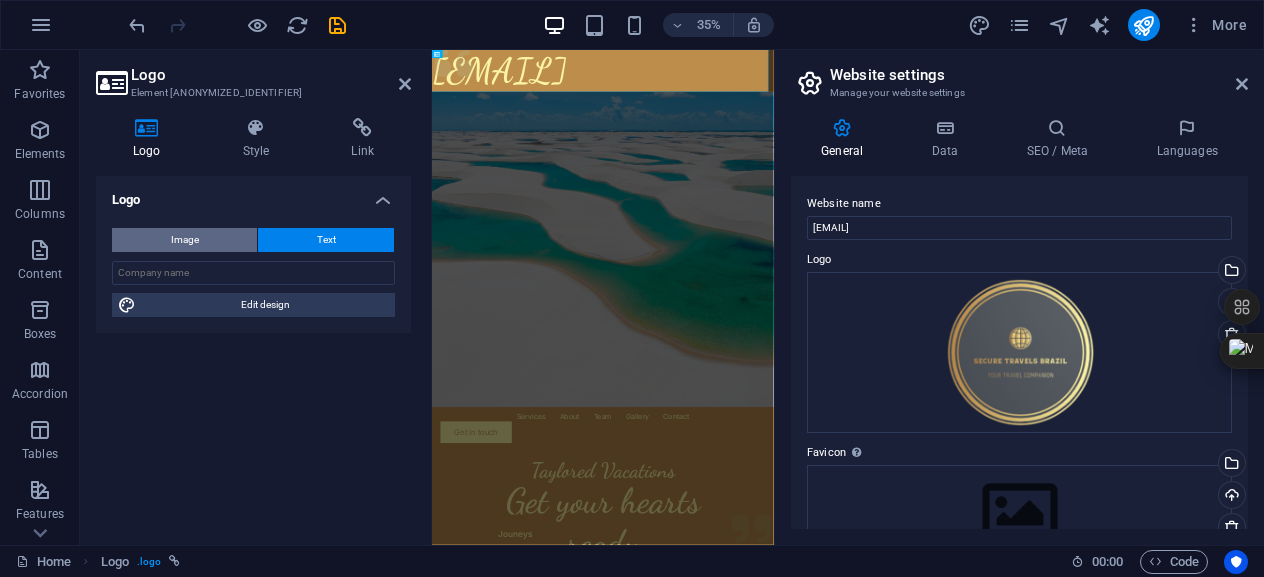 click on "Image" at bounding box center [184, 240] 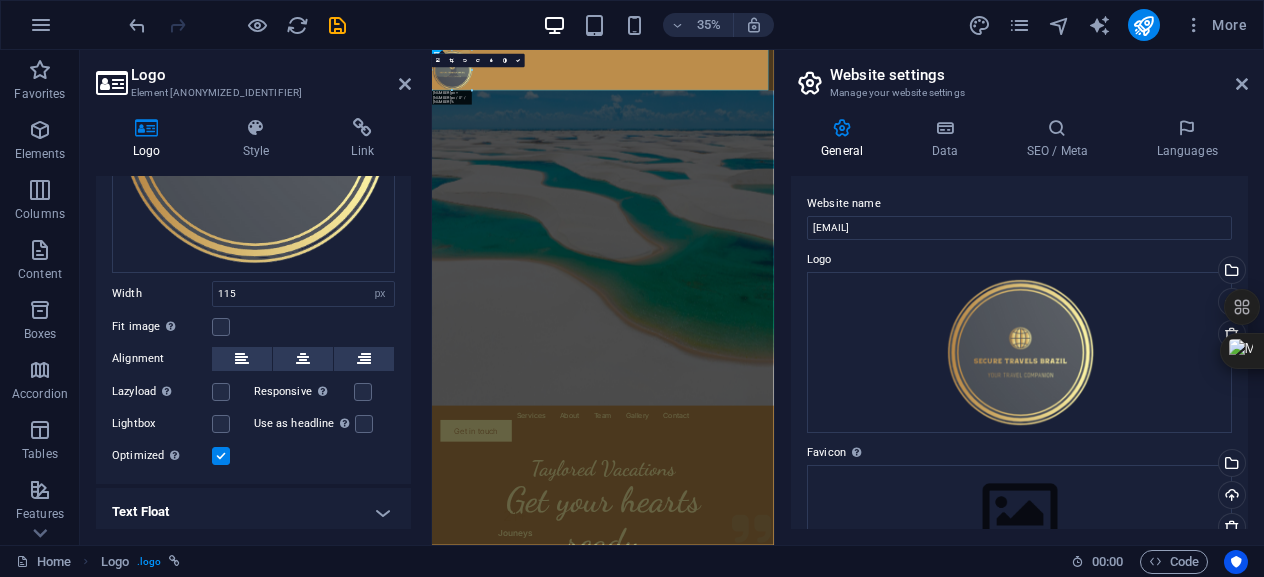 scroll, scrollTop: 300, scrollLeft: 0, axis: vertical 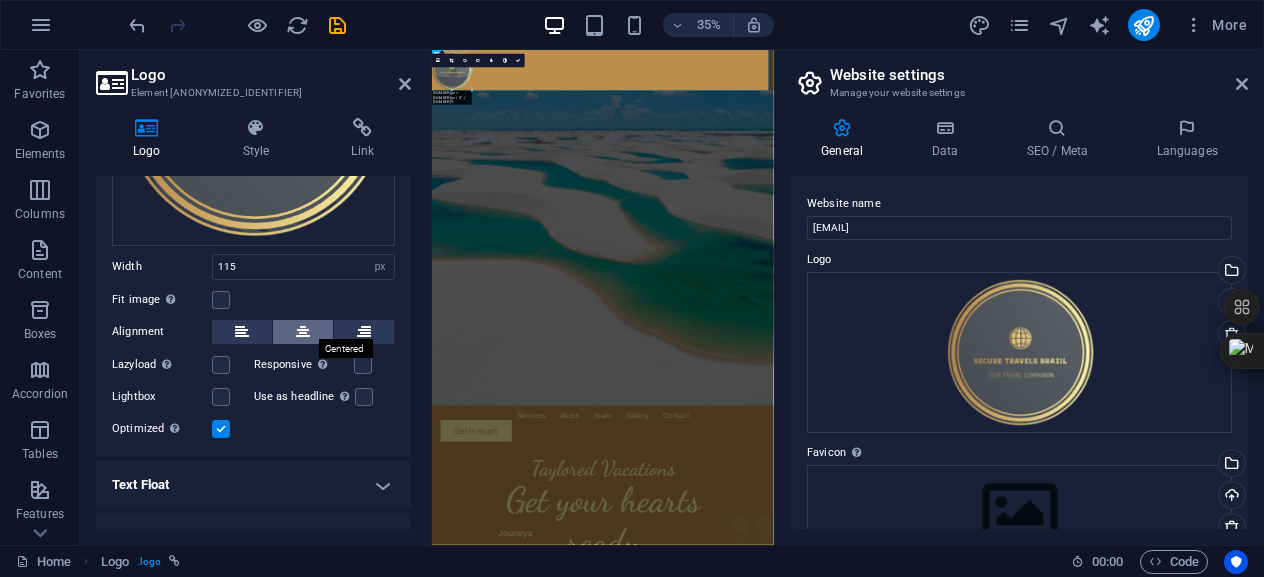 click at bounding box center (303, 332) 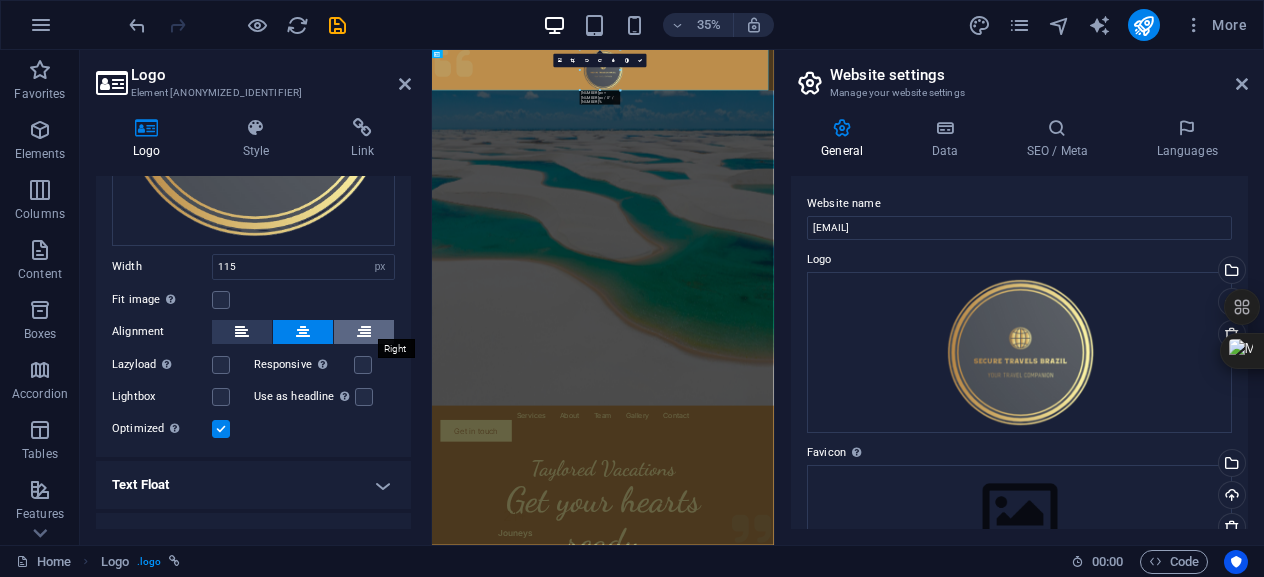 click at bounding box center (364, 332) 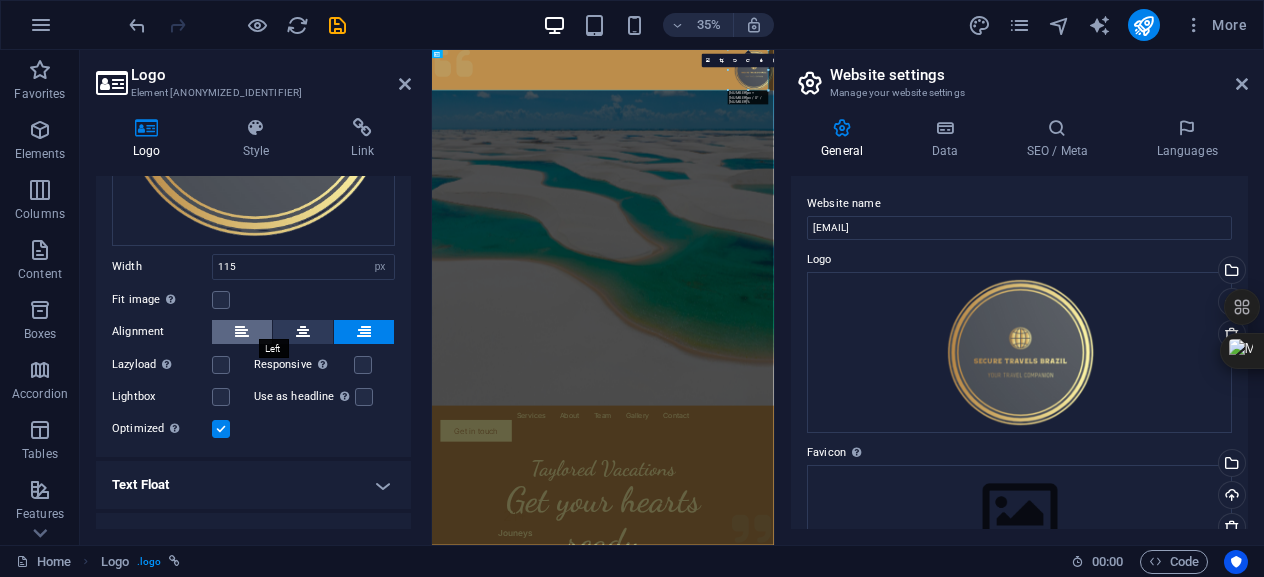 click at bounding box center [242, 332] 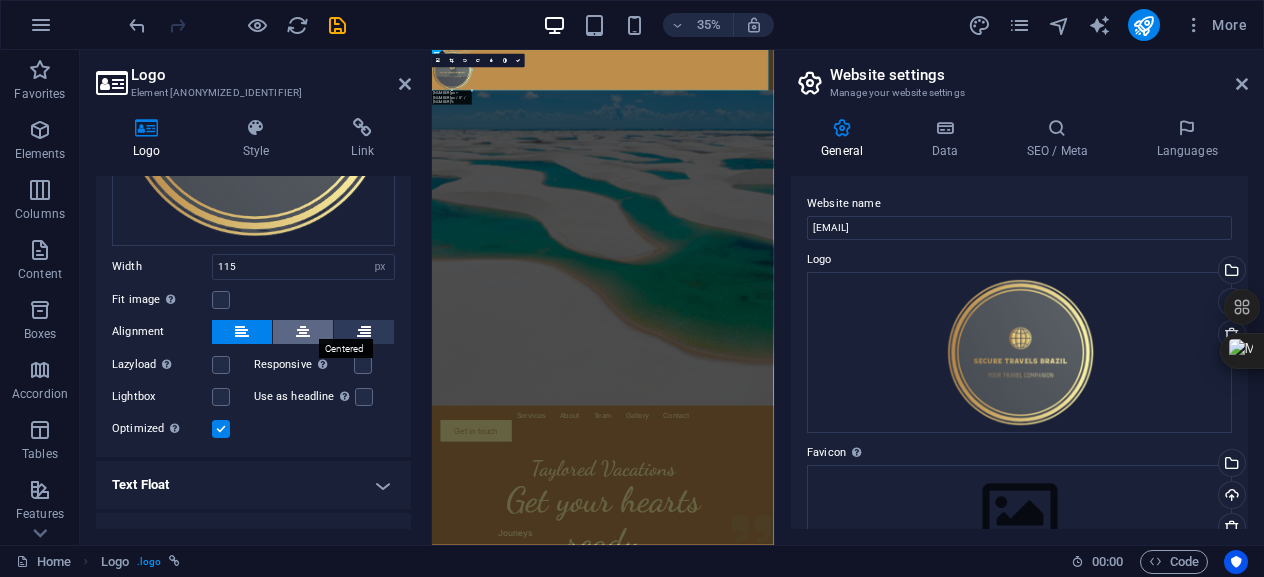 click at bounding box center (303, 332) 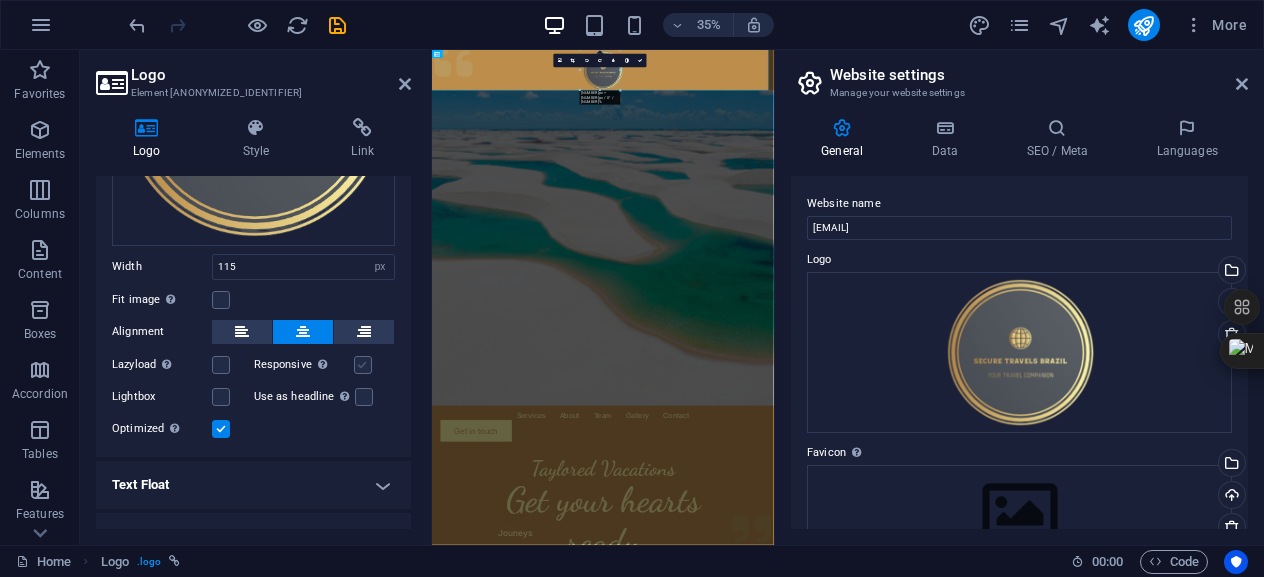 click at bounding box center (363, 365) 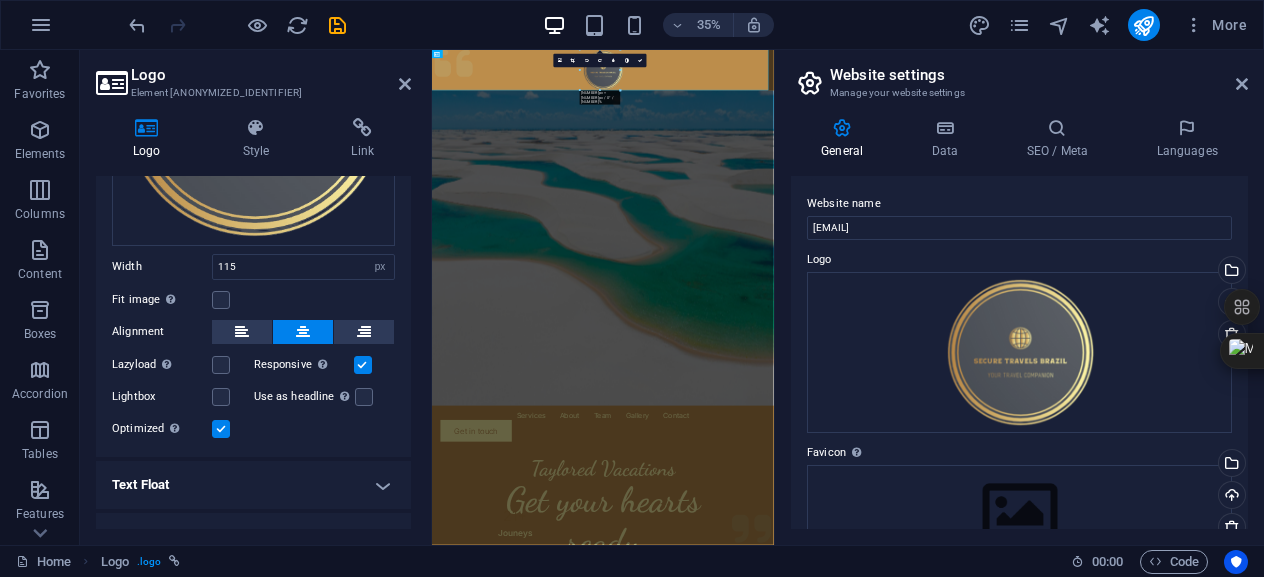 click at bounding box center (363, 365) 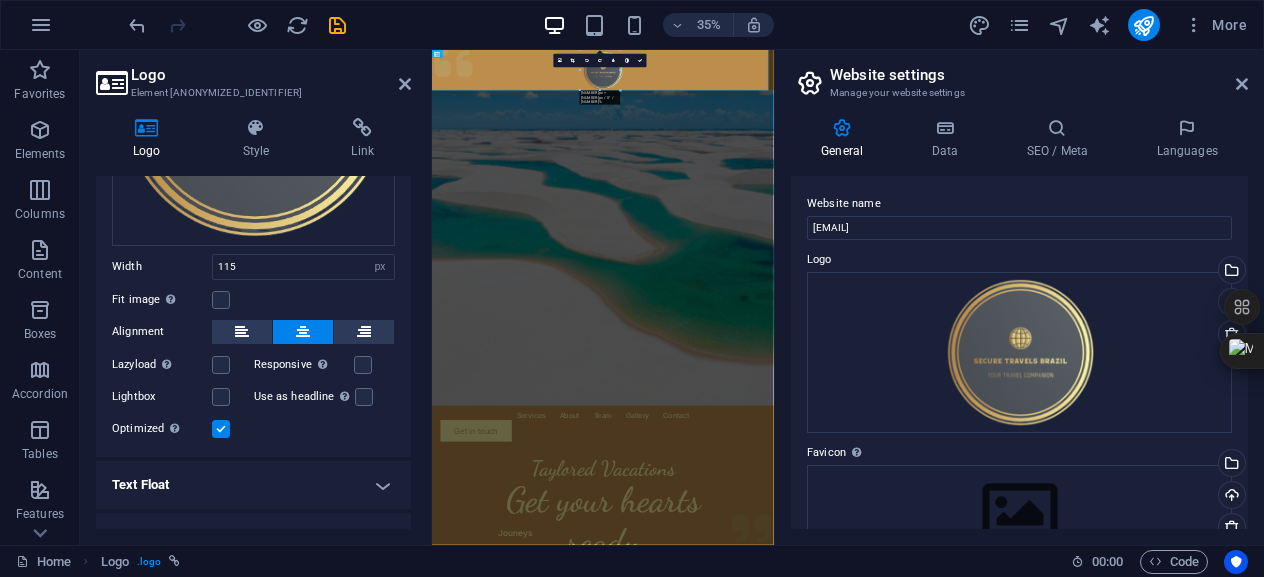 click on "Lazyload Loading images after the page loads improves page speed." at bounding box center (183, 365) 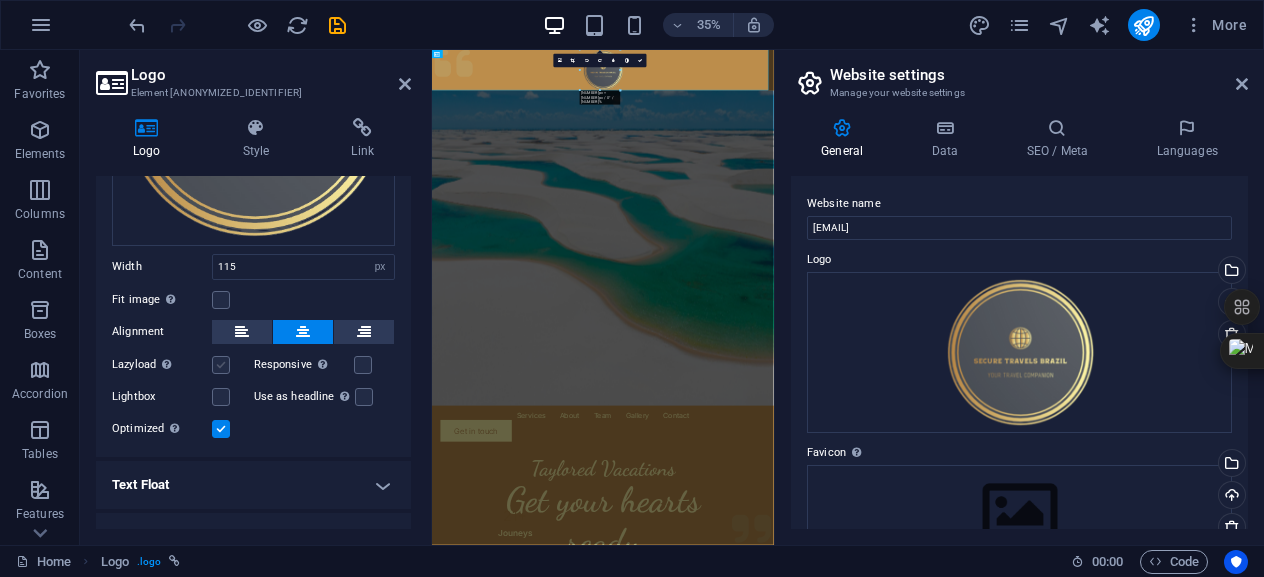click at bounding box center [221, 365] 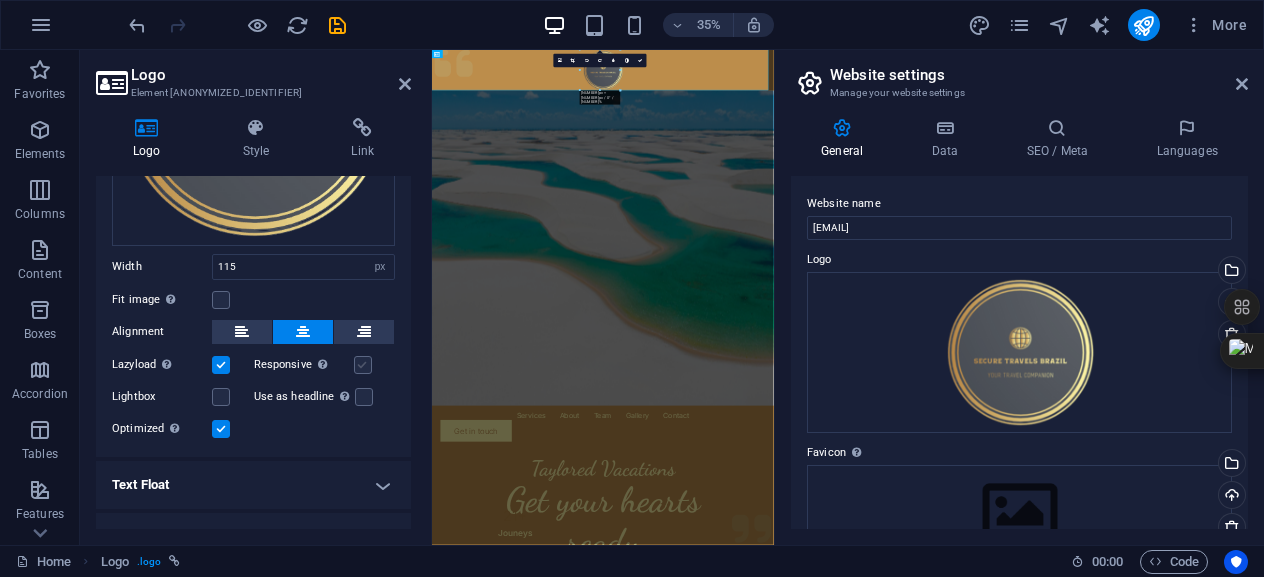 click at bounding box center [363, 365] 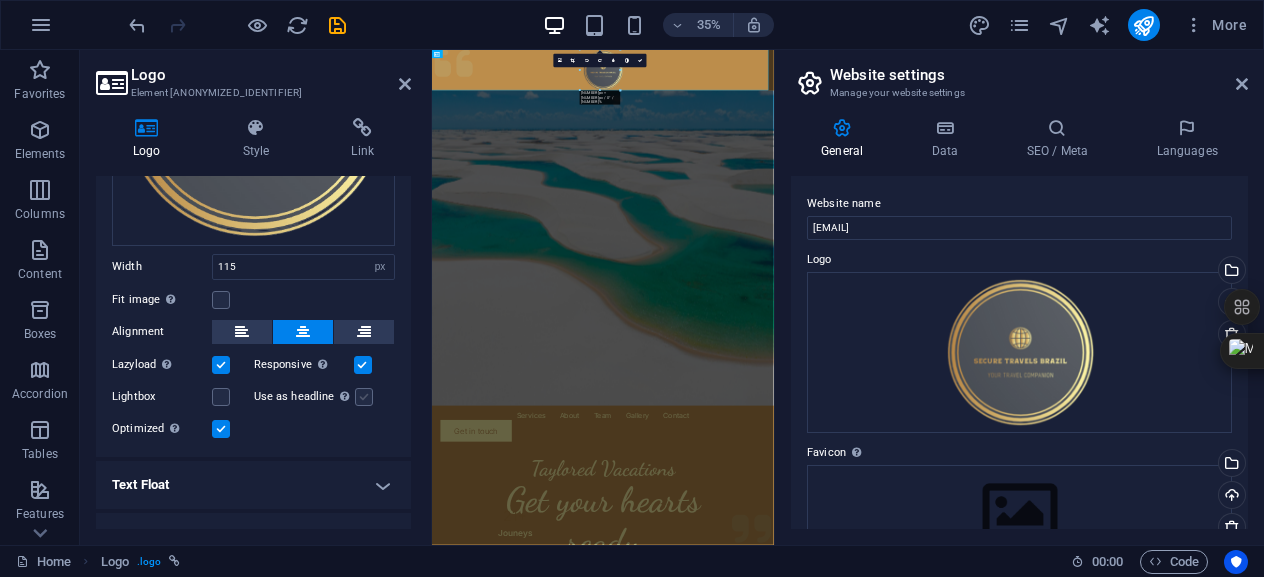 click at bounding box center [364, 397] 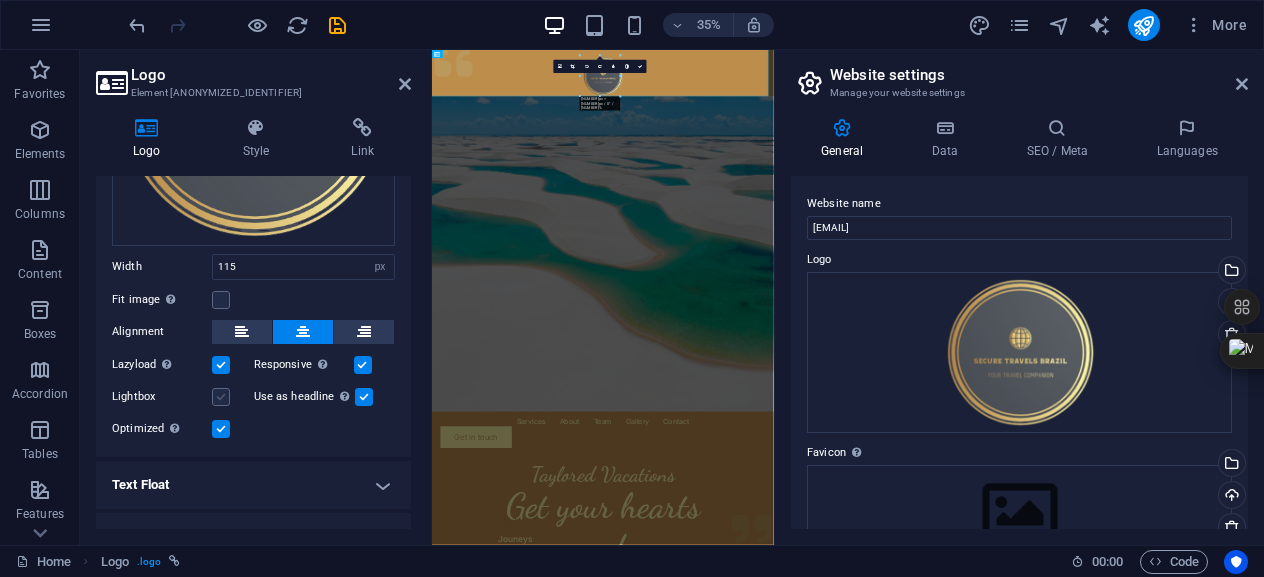 click at bounding box center [221, 397] 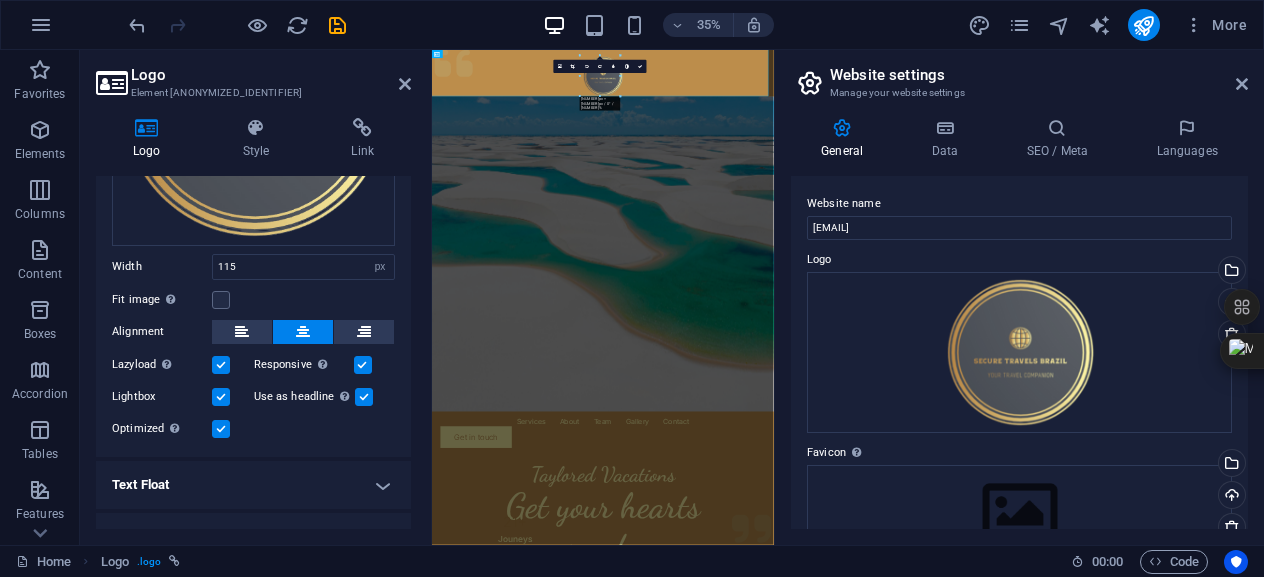 scroll, scrollTop: 326, scrollLeft: 0, axis: vertical 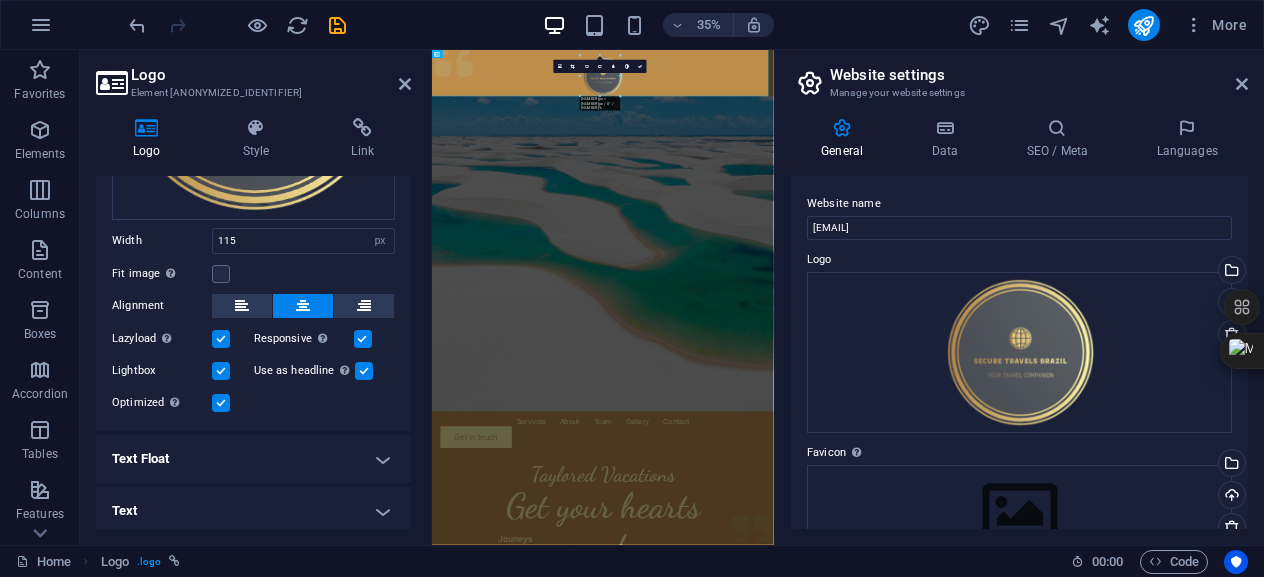click on "Text Float" at bounding box center (253, 459) 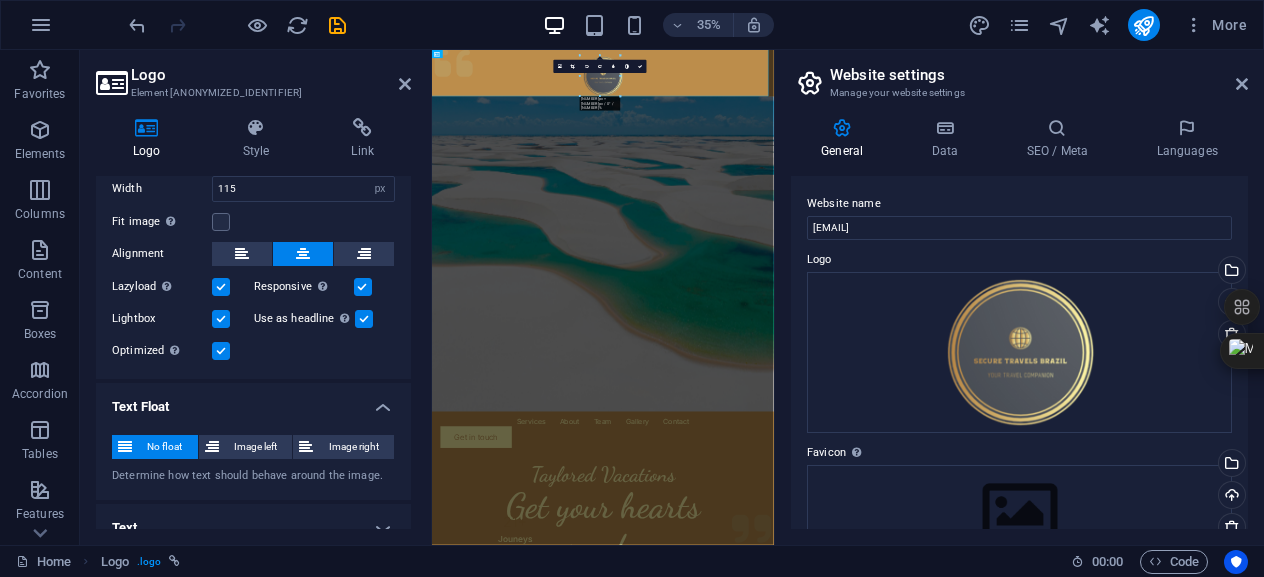 scroll, scrollTop: 396, scrollLeft: 0, axis: vertical 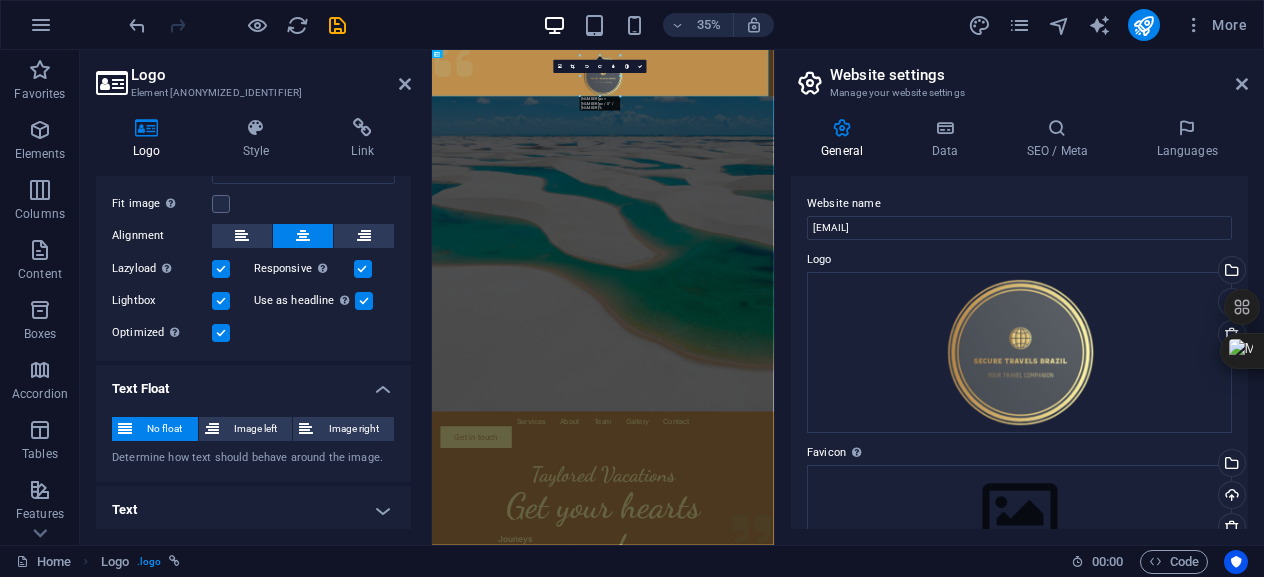 click on "Text" at bounding box center (253, 510) 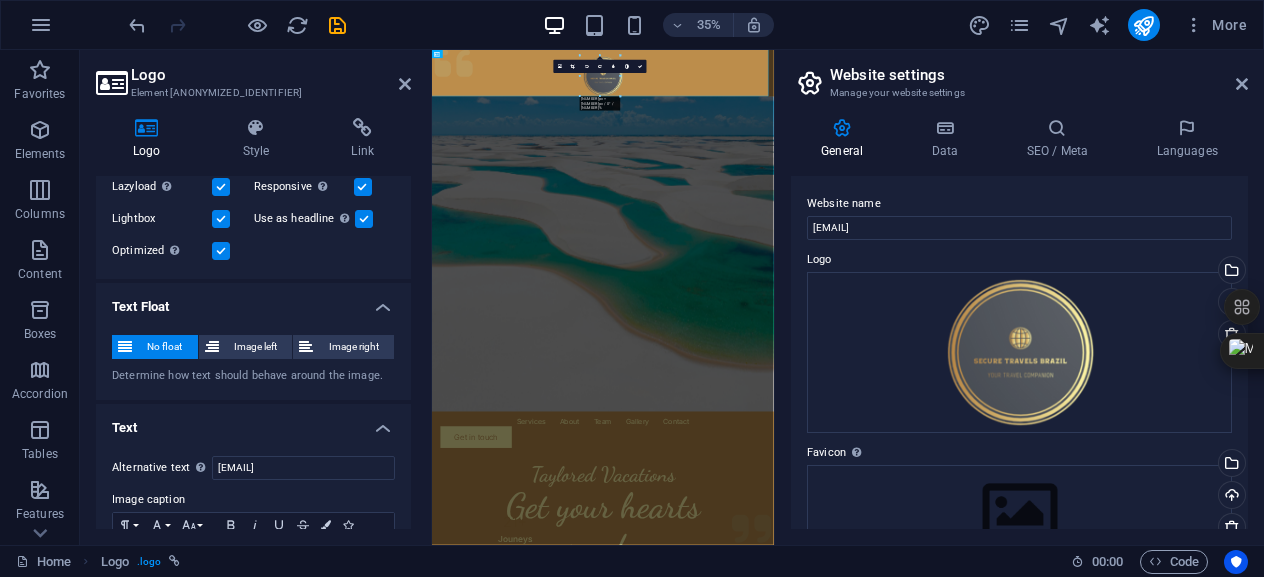 scroll, scrollTop: 583, scrollLeft: 0, axis: vertical 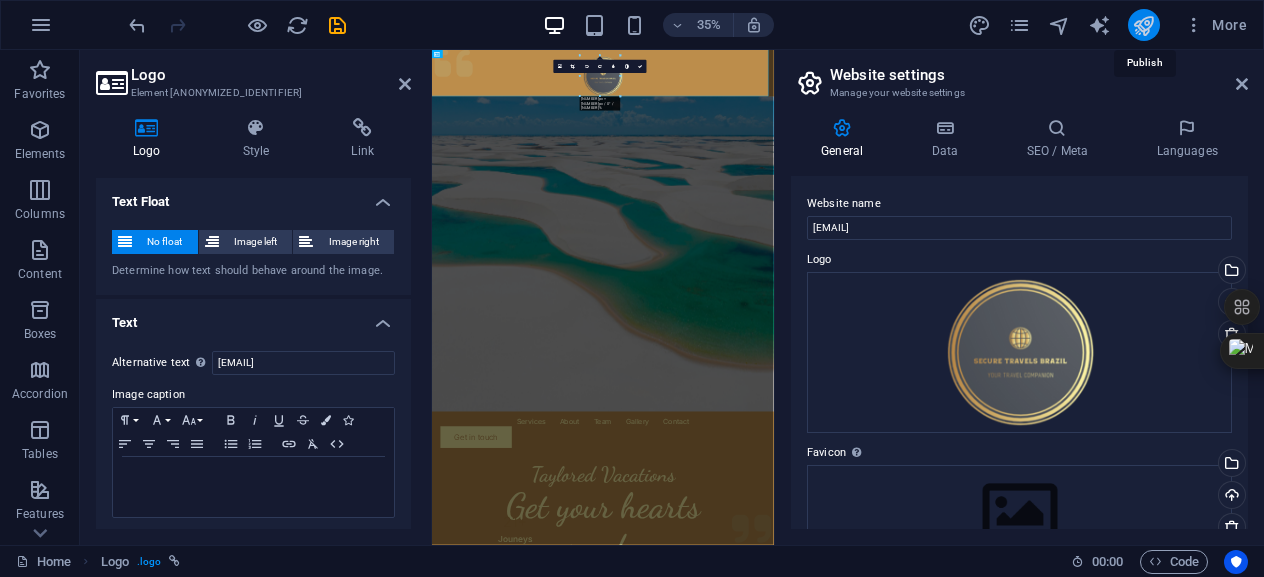 click at bounding box center (1143, 25) 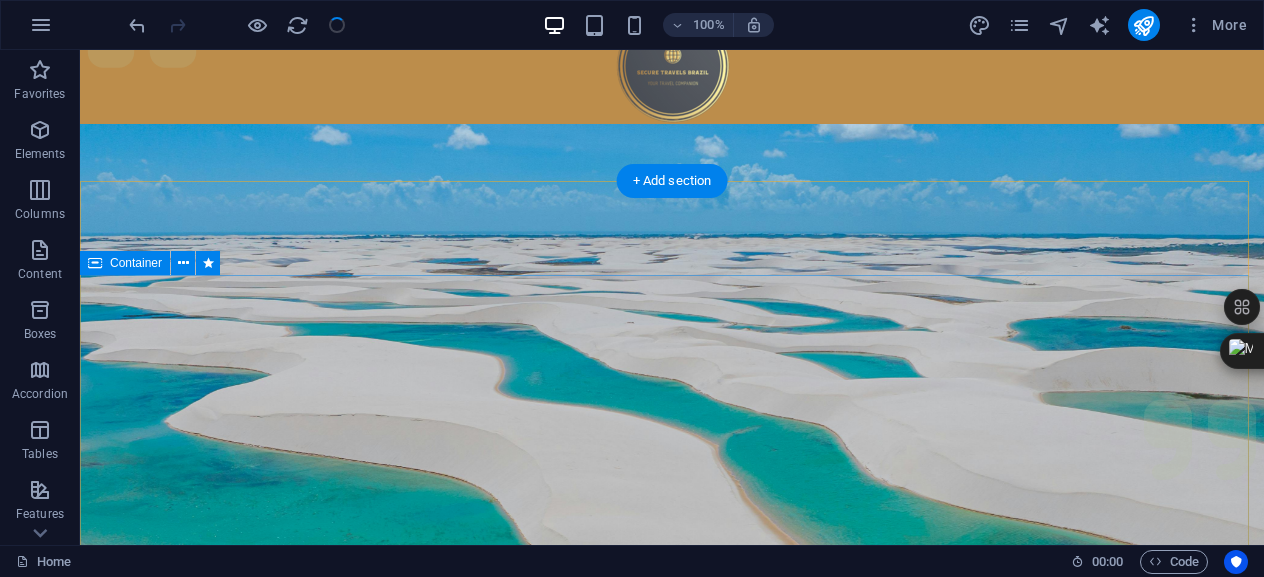 scroll, scrollTop: 100, scrollLeft: 0, axis: vertical 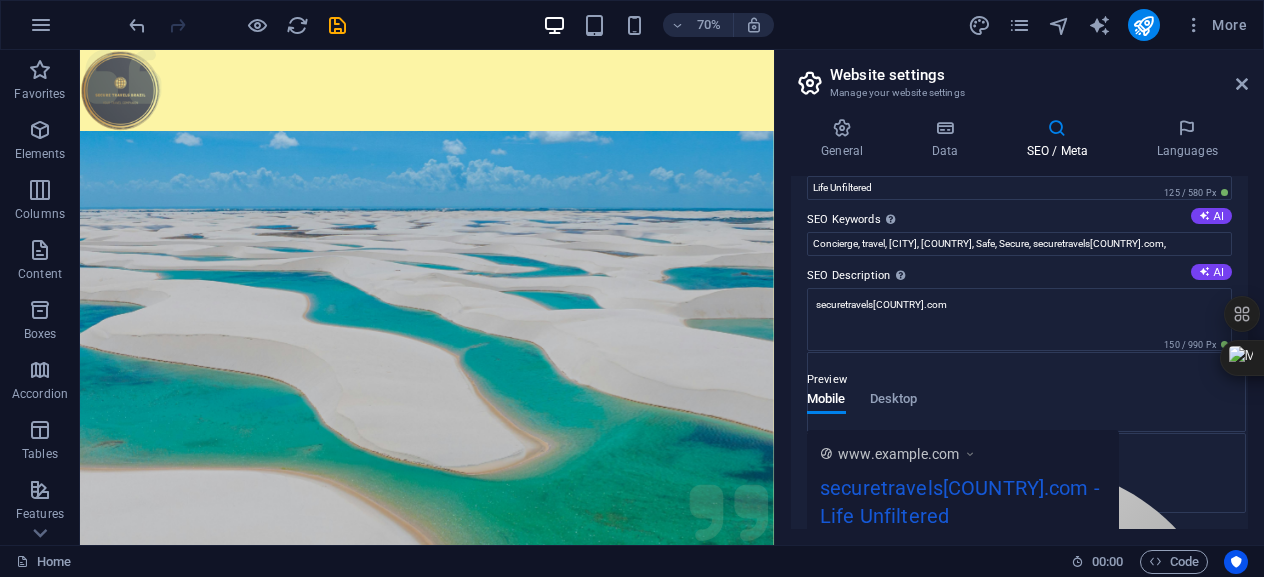 click on "Website settings Manage your website settings  General  Data  SEO / Meta  Languages Website name securetravelsbrazil.com Logo Drag files here, click to choose files or select files from Files or our free stock photos & videos Select files from the file manager, stock photos, or upload file(s) Upload Favicon Set the favicon of your website here. A favicon is a small icon shown in the browser tab next to your website title. It helps visitors identify your website. Drag files here, click to choose files or select files from Files or our free stock photos & videos Select files from the file manager, stock photos, or upload file(s) Upload Preview Image (Open Graph) This image will be shown when the website is shared on social networks Drag files here, click to choose files or select files from Files or our free stock photos & videos Select files from the file manager, stock photos, or upload file(s) Upload Contact data for this website. This can be used everywhere on the website and will update automatically. Luis" at bounding box center [1019, 297] 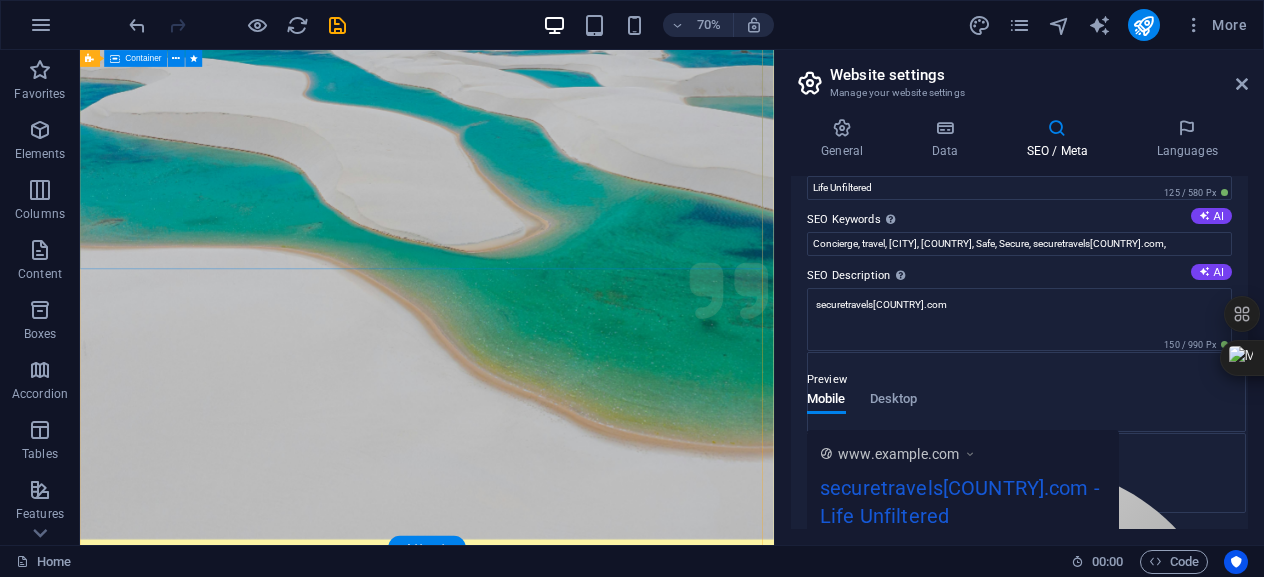 scroll, scrollTop: 300, scrollLeft: 0, axis: vertical 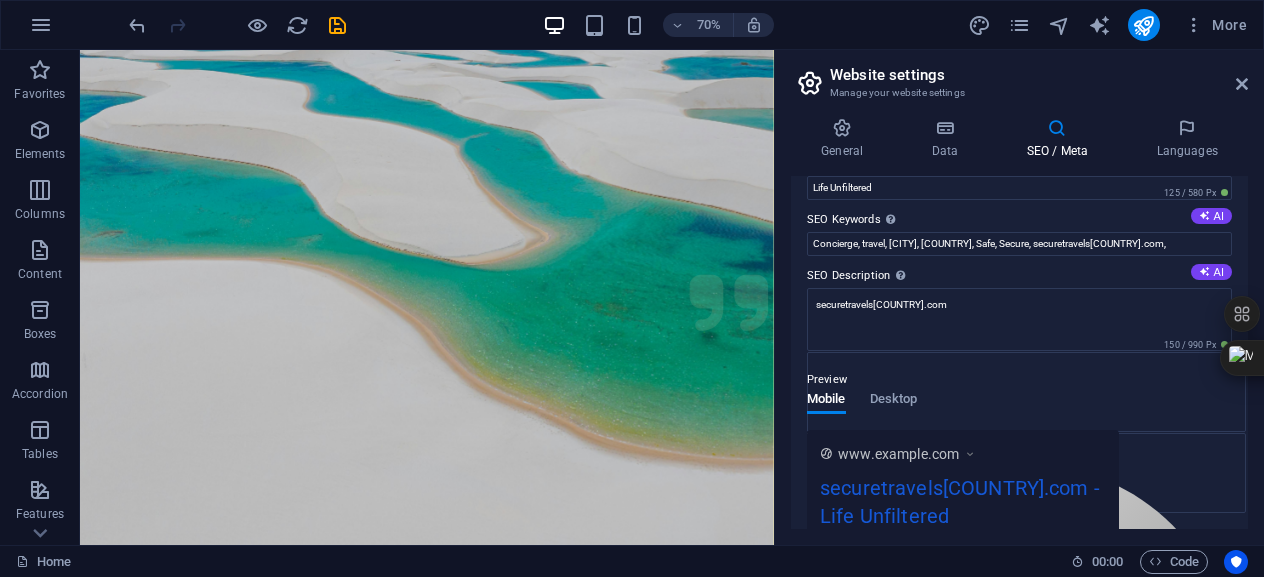 click on "Website settings Manage your website settings  General  Data  SEO / Meta  Languages Website name securetravelsbrazil.com Logo Drag files here, click to choose files or select files from Files or our free stock photos & videos Select files from the file manager, stock photos, or upload file(s) Upload Favicon Set the favicon of your website here. A favicon is a small icon shown in the browser tab next to your website title. It helps visitors identify your website. Drag files here, click to choose files or select files from Files or our free stock photos & videos Select files from the file manager, stock photos, or upload file(s) Upload Preview Image (Open Graph) This image will be shown when the website is shared on social networks Drag files here, click to choose files or select files from Files or our free stock photos & videos Select files from the file manager, stock photos, or upload file(s) Upload Contact data for this website. This can be used everywhere on the website and will update automatically. Luis" at bounding box center (1019, 297) 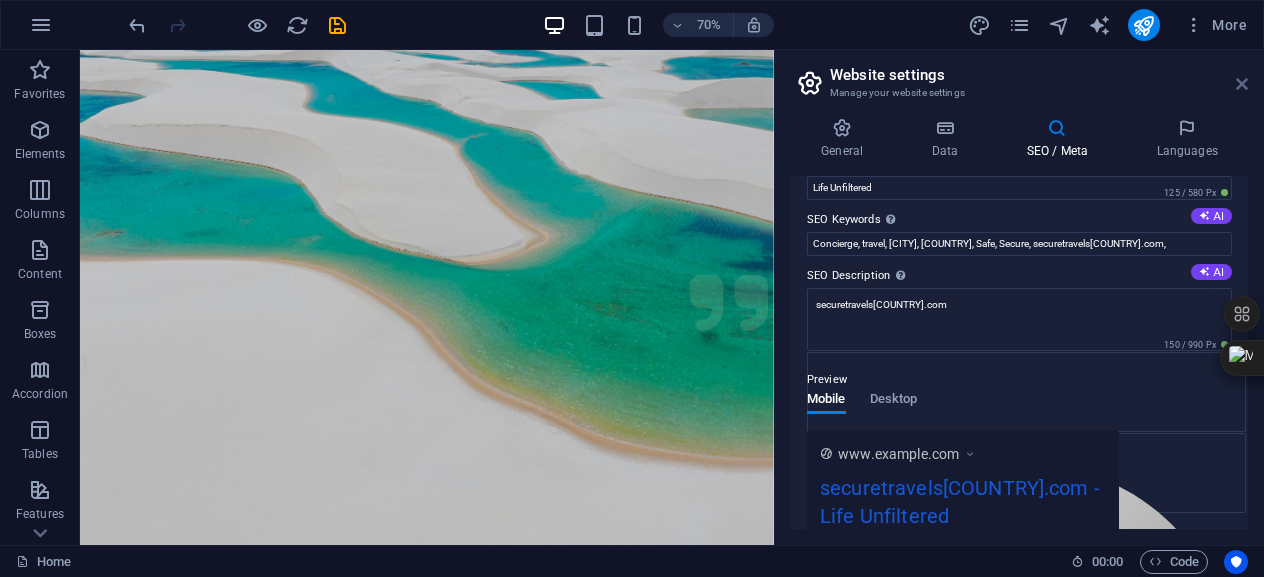 click at bounding box center [1242, 84] 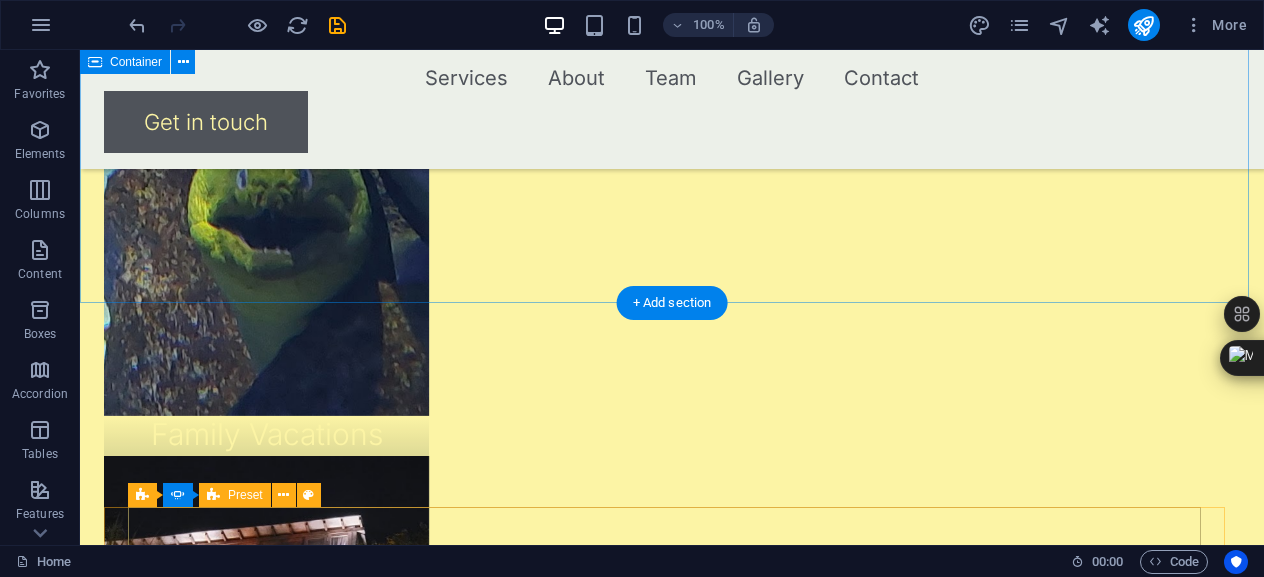 scroll, scrollTop: 2300, scrollLeft: 0, axis: vertical 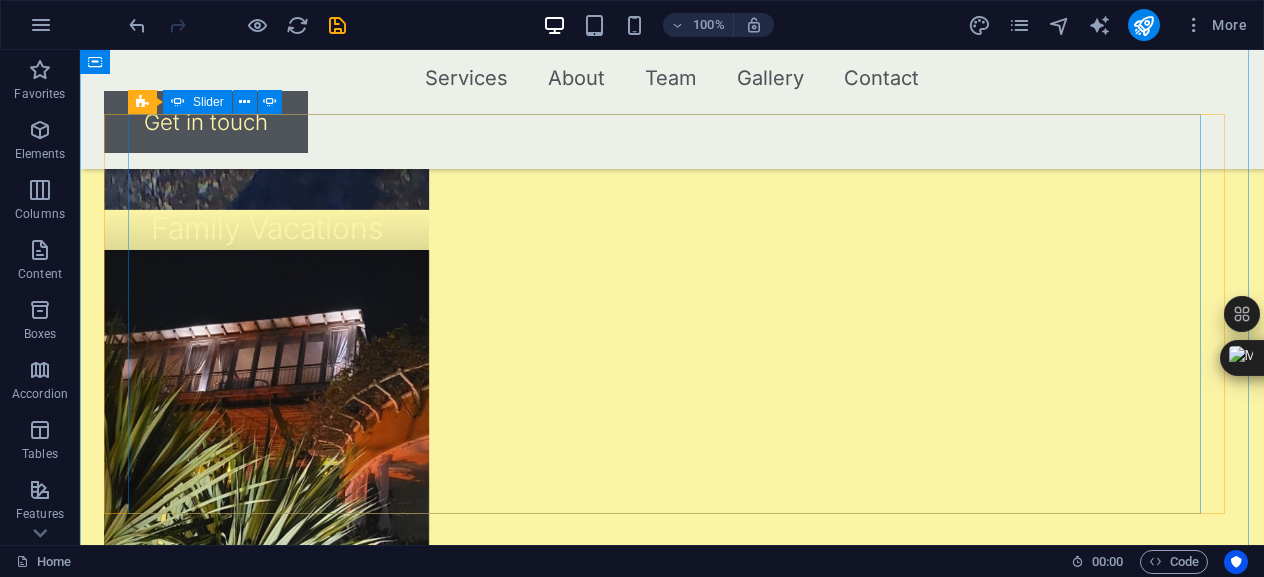 click at bounding box center (672, 1830) 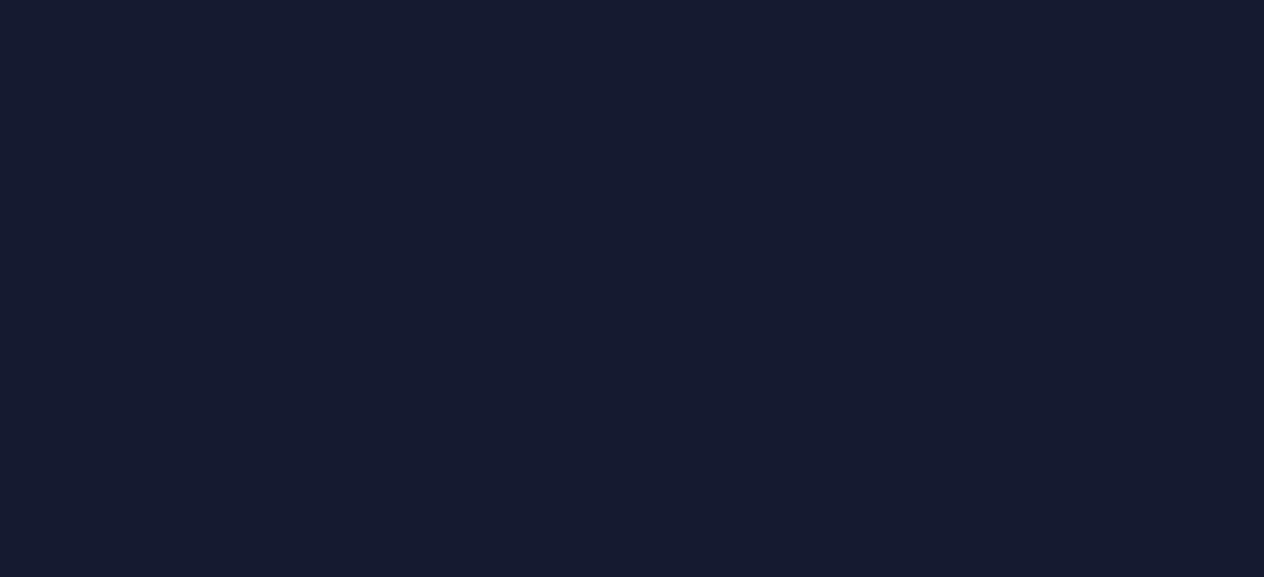 scroll, scrollTop: 0, scrollLeft: 0, axis: both 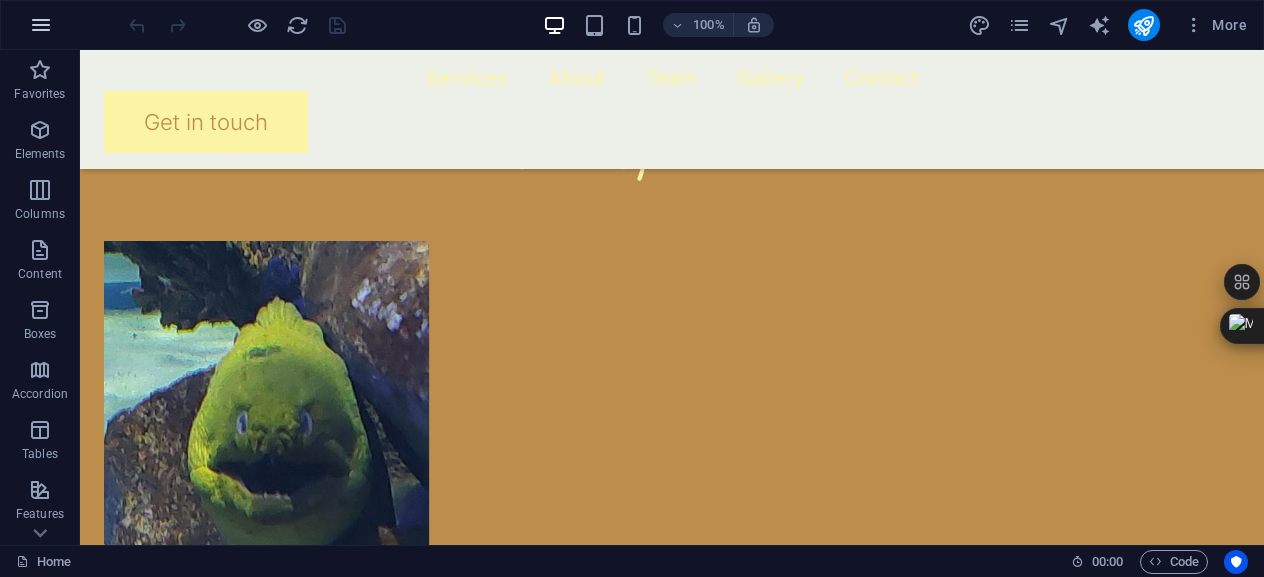 click at bounding box center (41, 25) 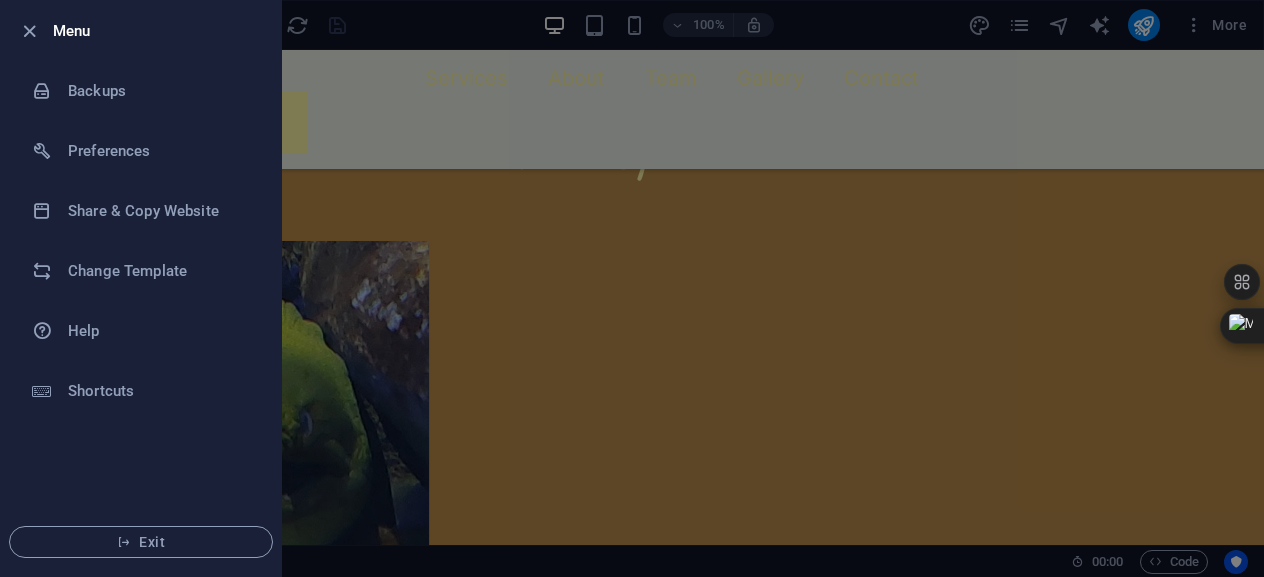 click at bounding box center [632, 288] 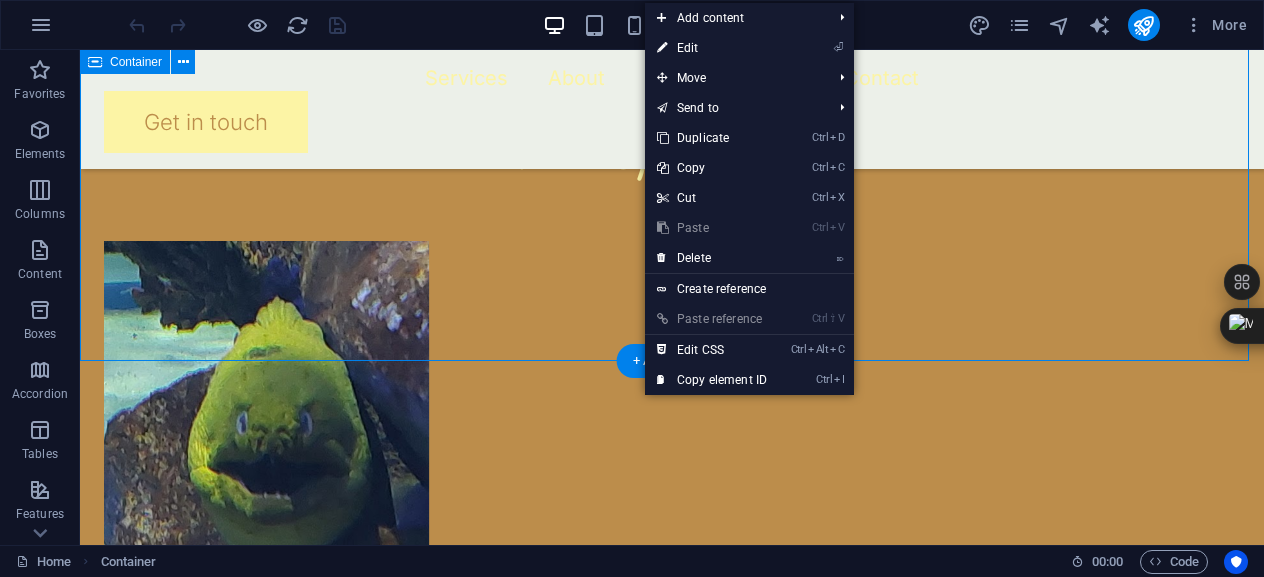 click on "Our Specialties Family Vacations Singles Aesthetics & Wellnes" at bounding box center [672, 845] 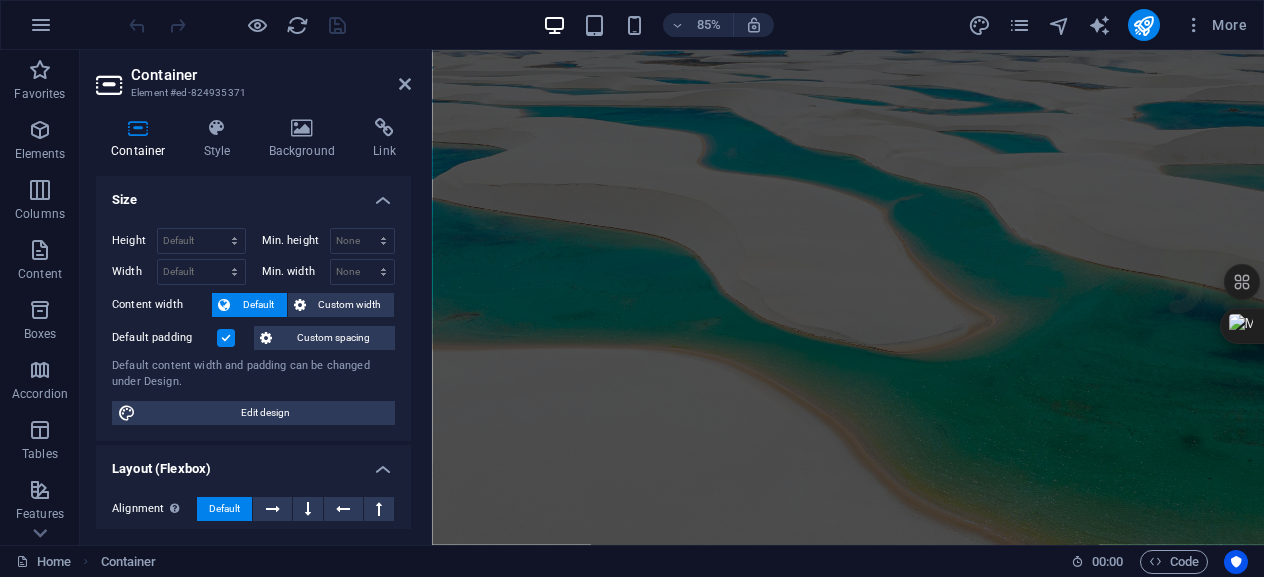 scroll, scrollTop: 0, scrollLeft: 0, axis: both 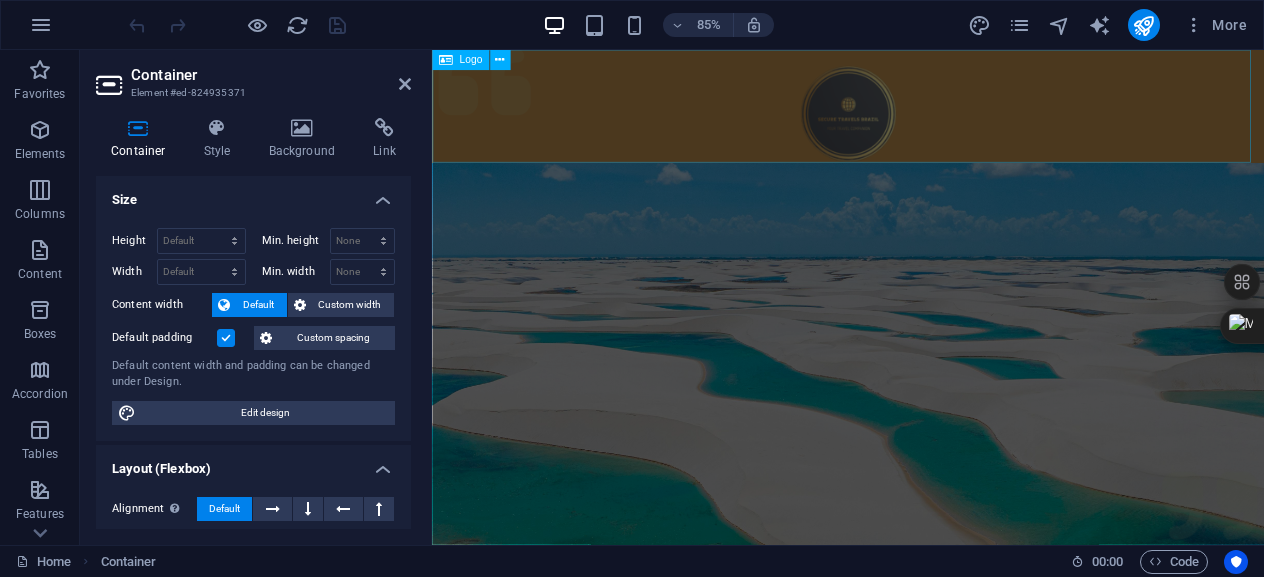 click at bounding box center [921, 116] 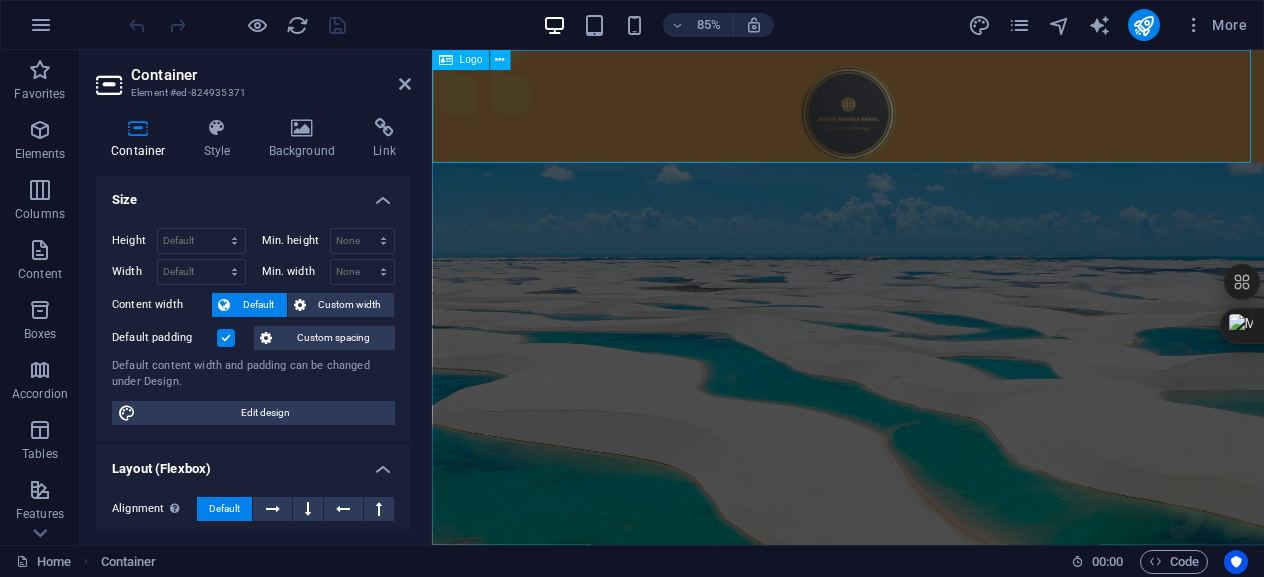 click at bounding box center (921, 116) 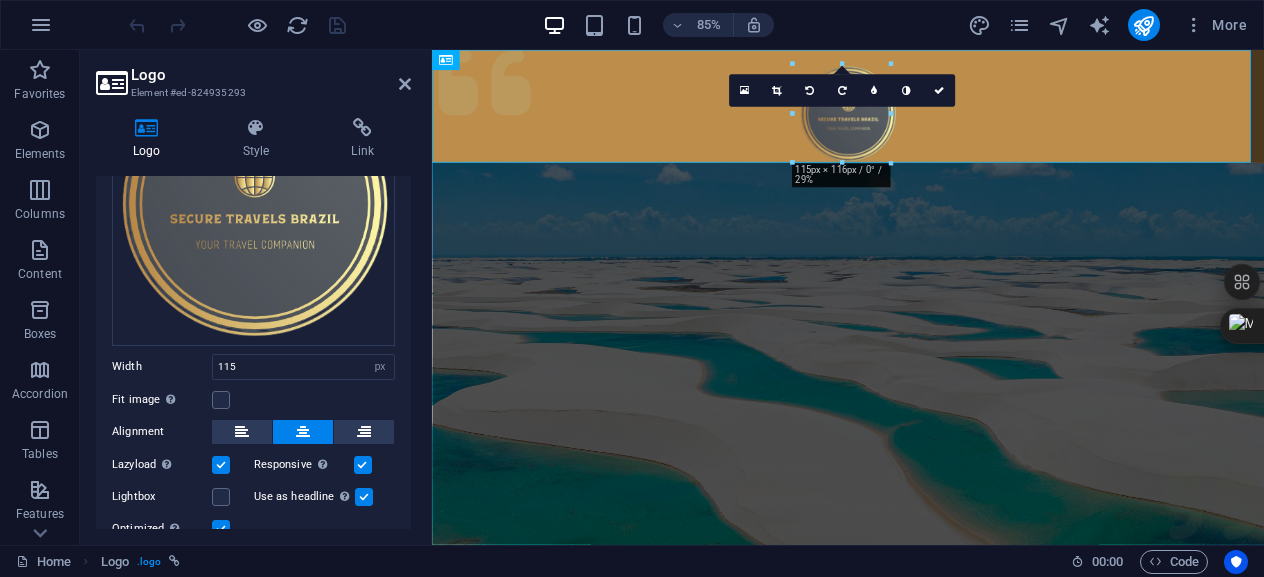 scroll, scrollTop: 0, scrollLeft: 0, axis: both 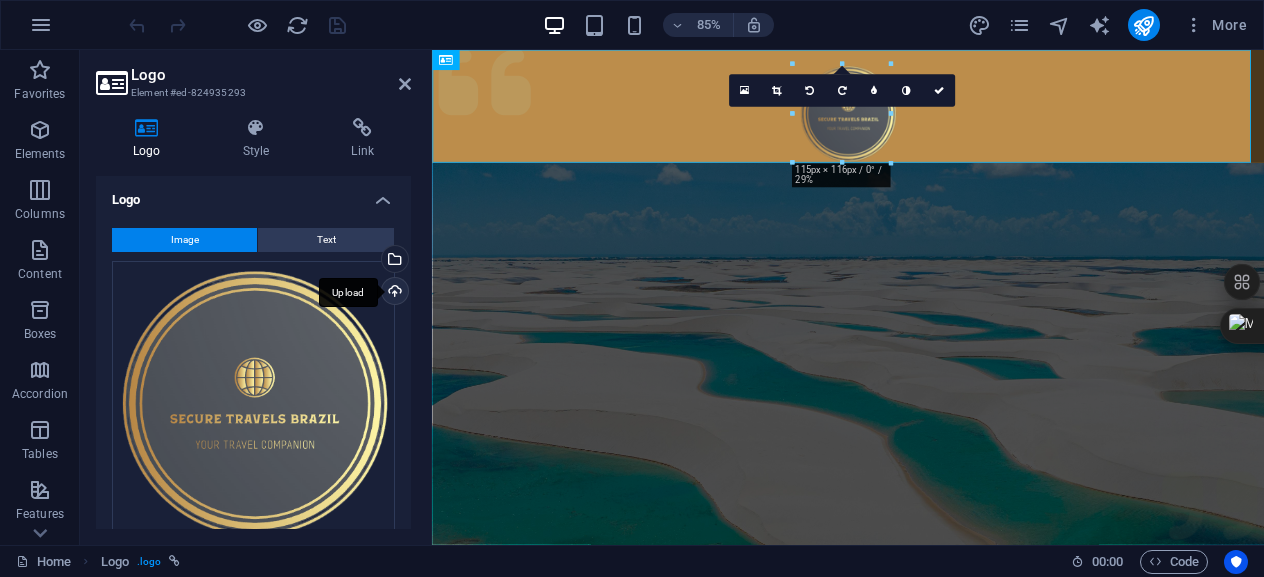 click on "Upload" at bounding box center (393, 293) 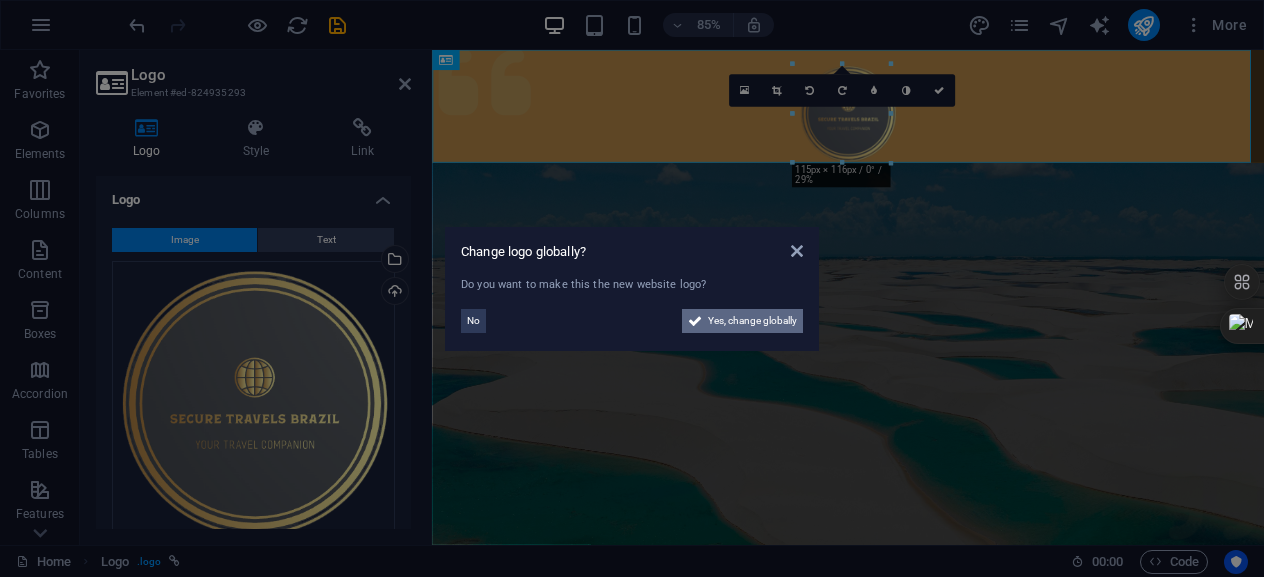 click on "Yes, change globally" at bounding box center (752, 321) 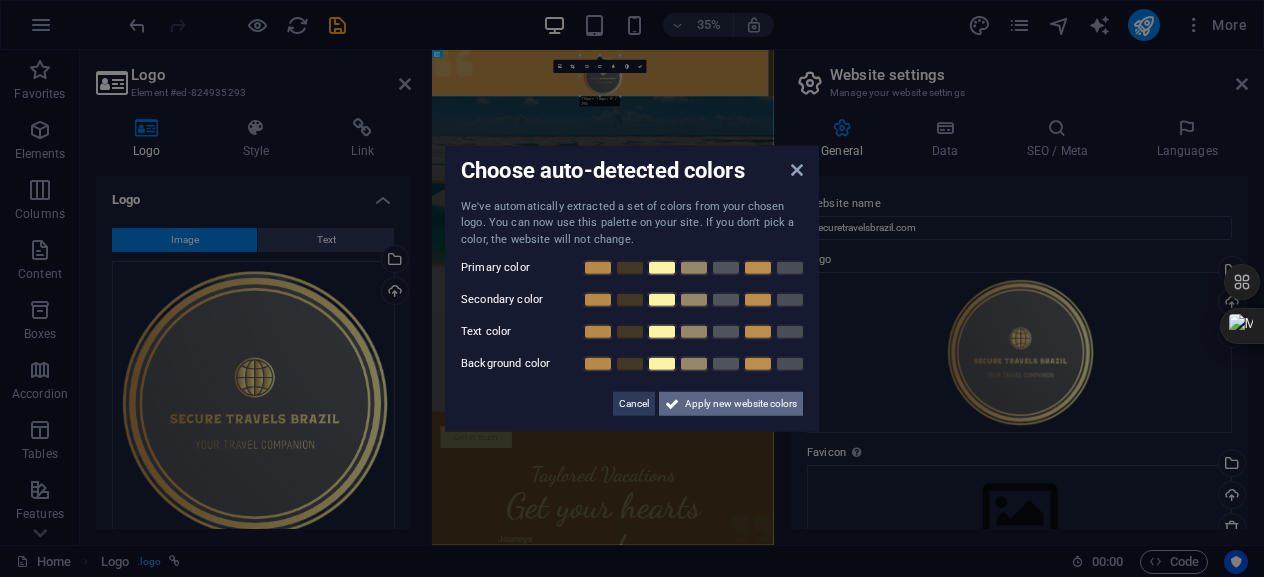 click at bounding box center [672, 404] 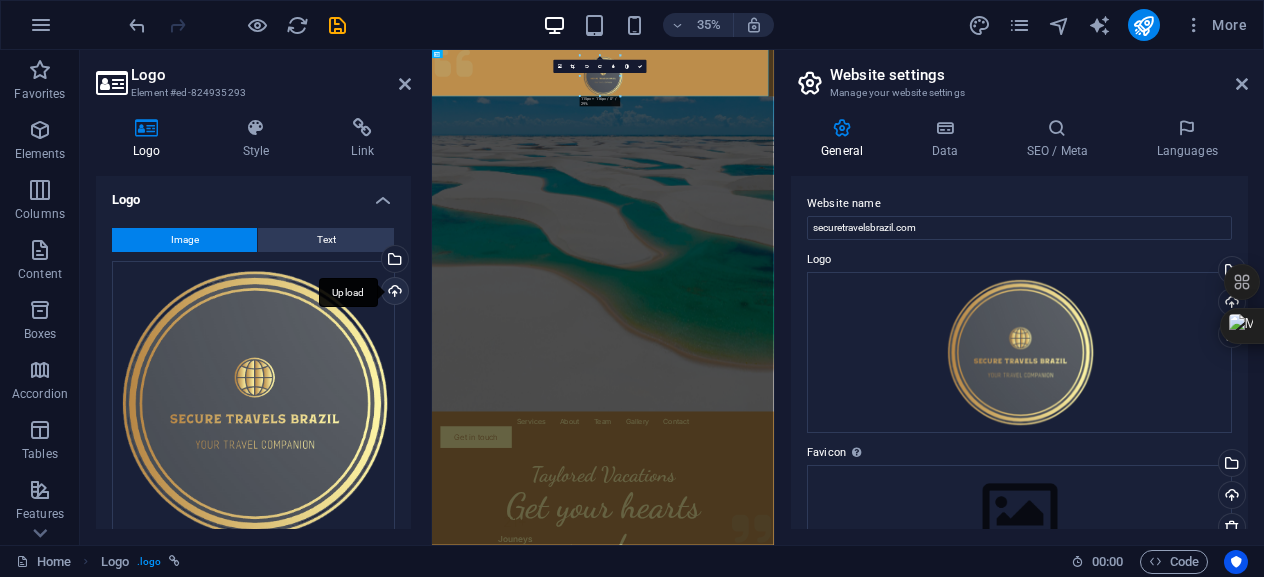 click on "Upload" at bounding box center [393, 293] 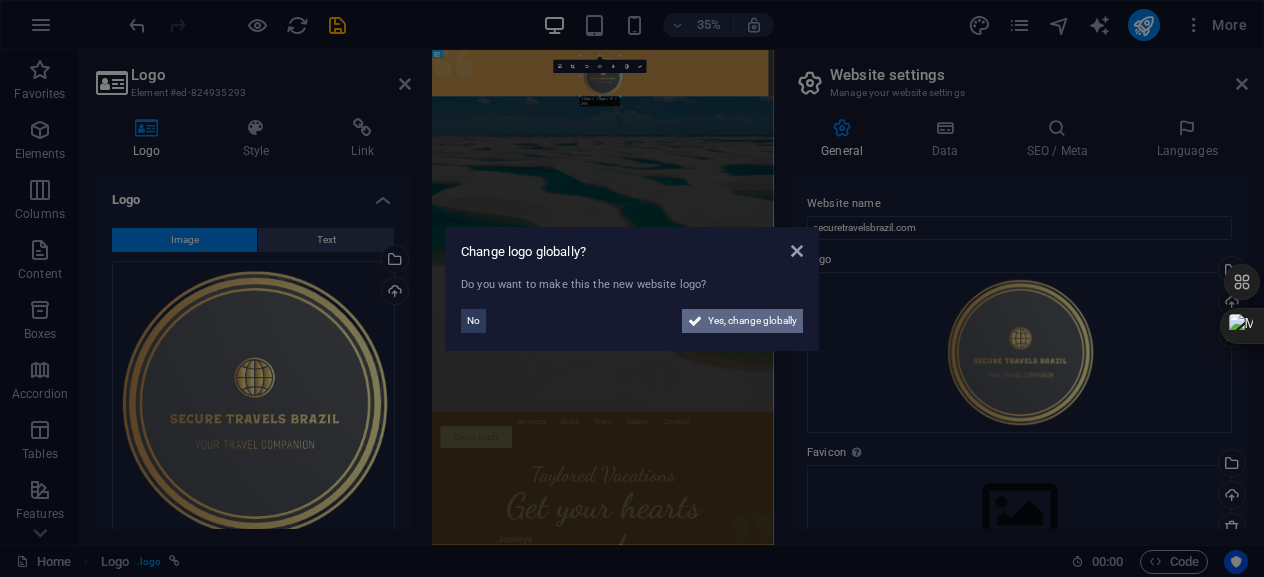 click on "Yes, change globally" at bounding box center (752, 321) 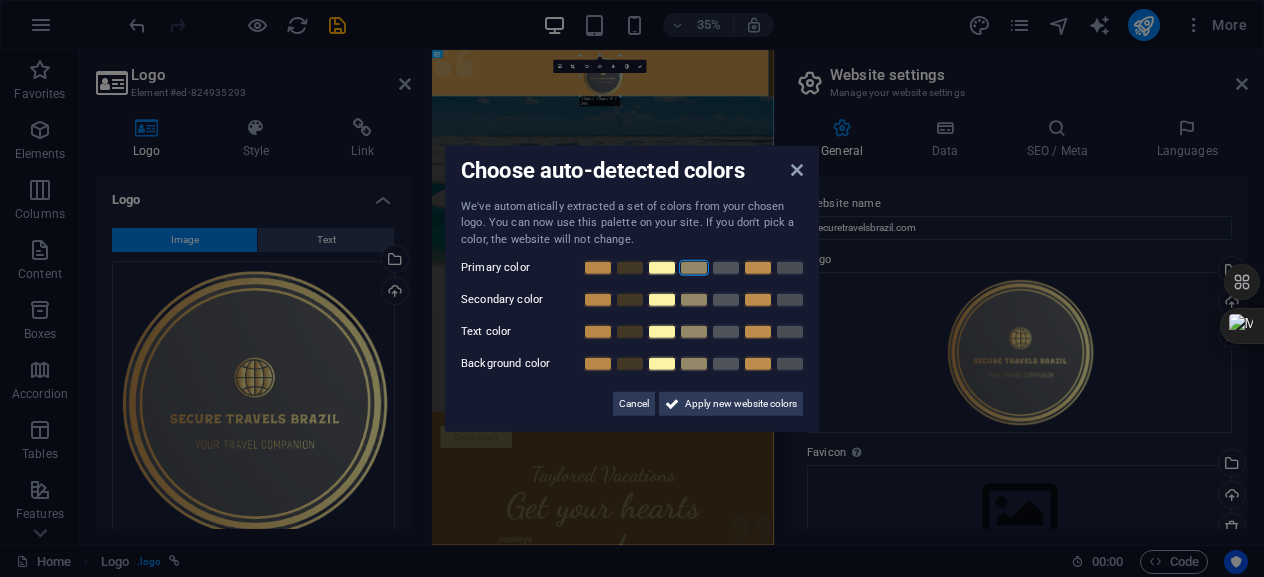 click at bounding box center (694, 268) 